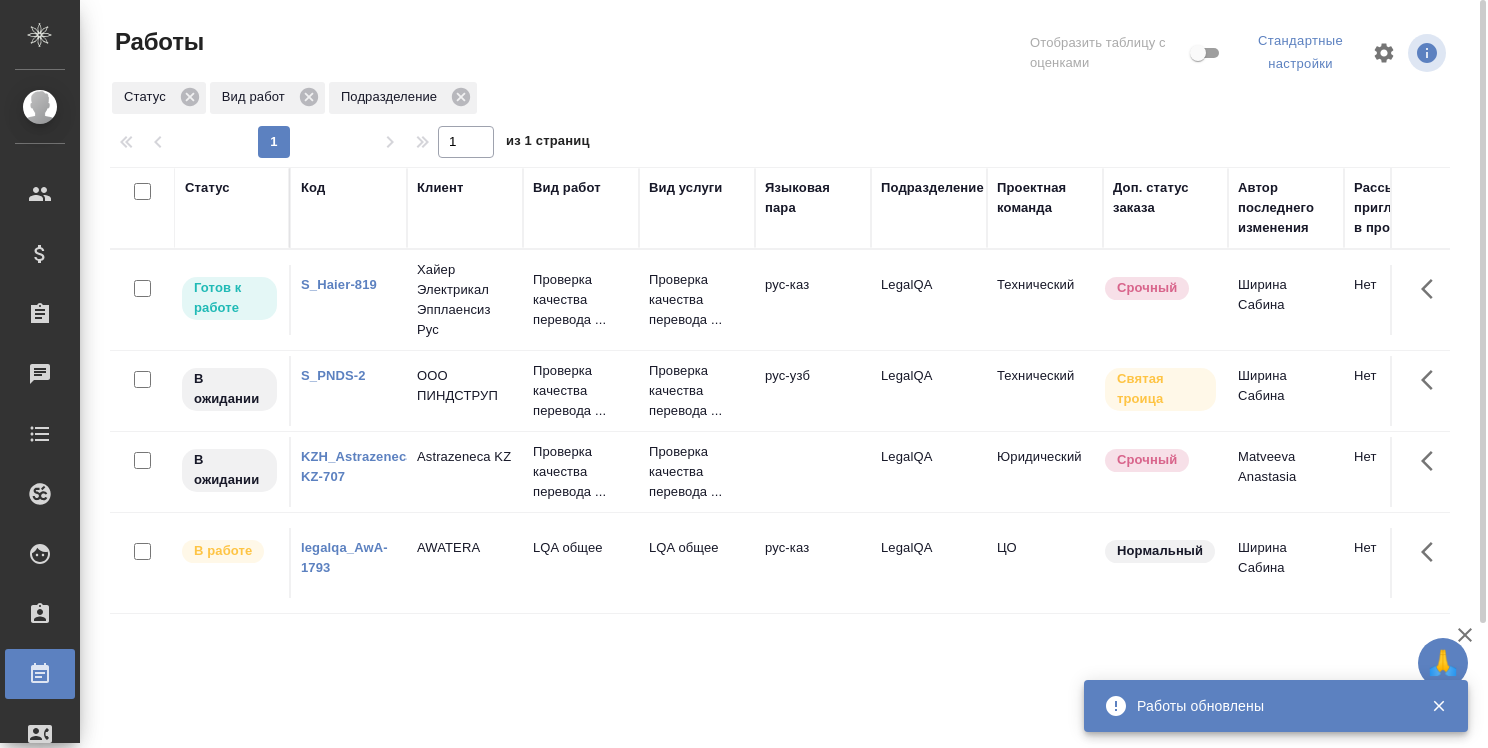 scroll, scrollTop: 0, scrollLeft: 0, axis: both 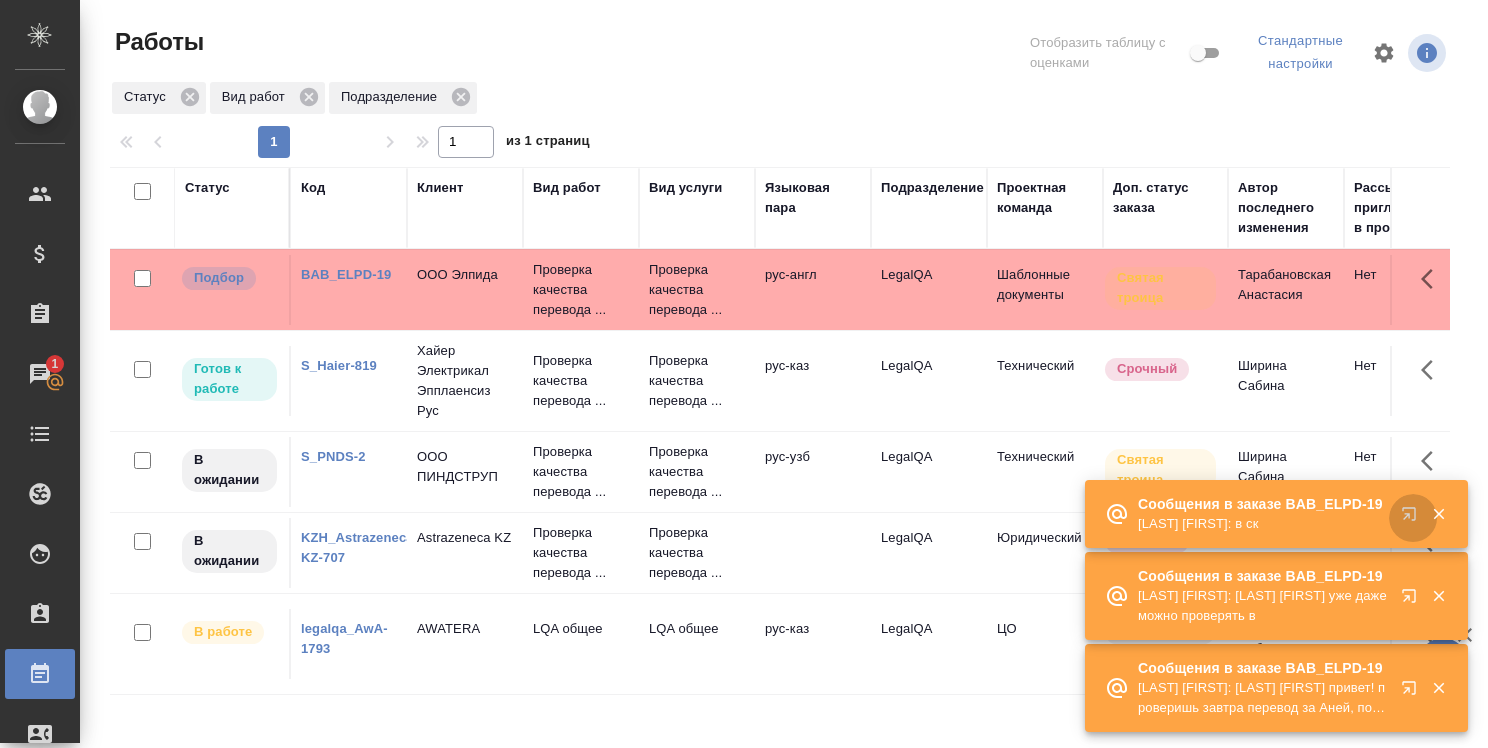 click 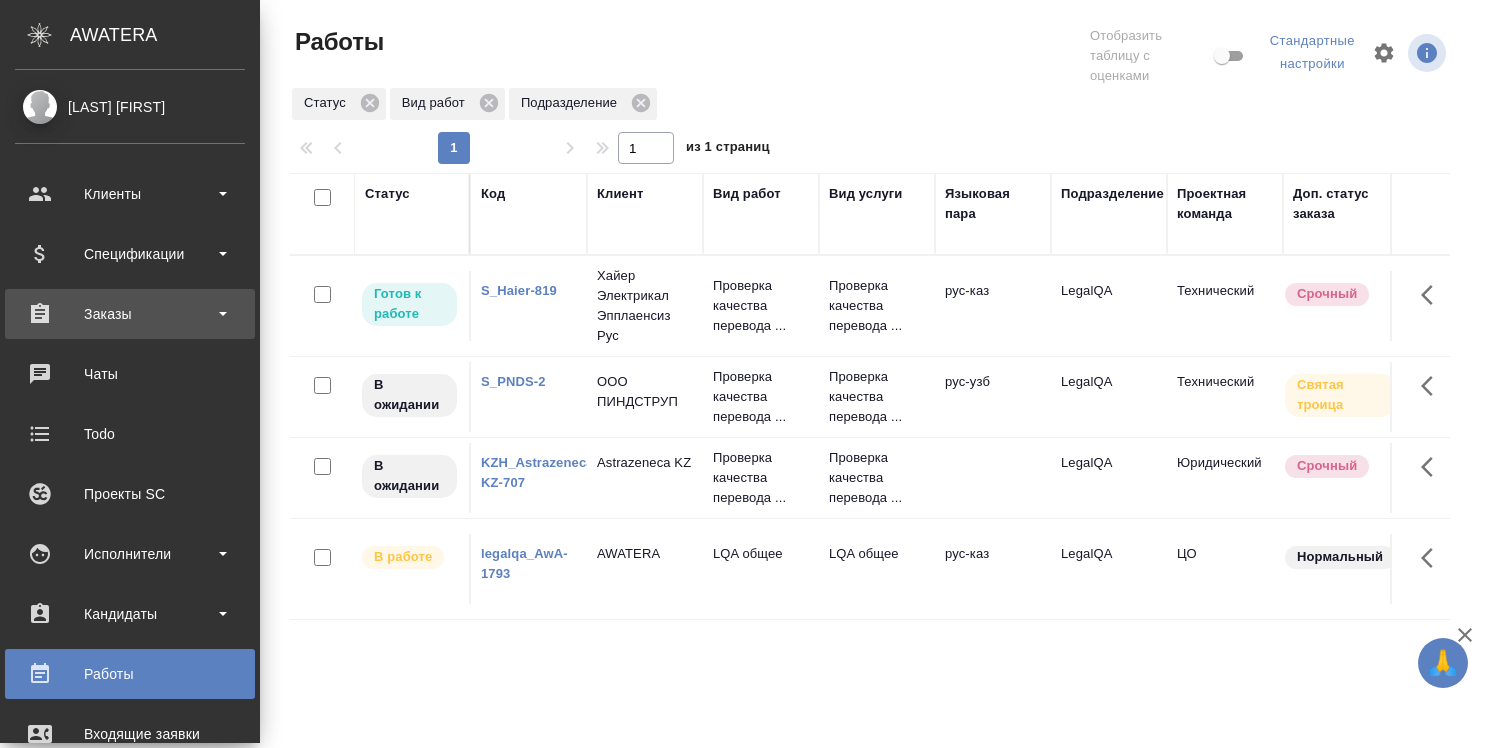 click on "Заказы" at bounding box center [130, 314] 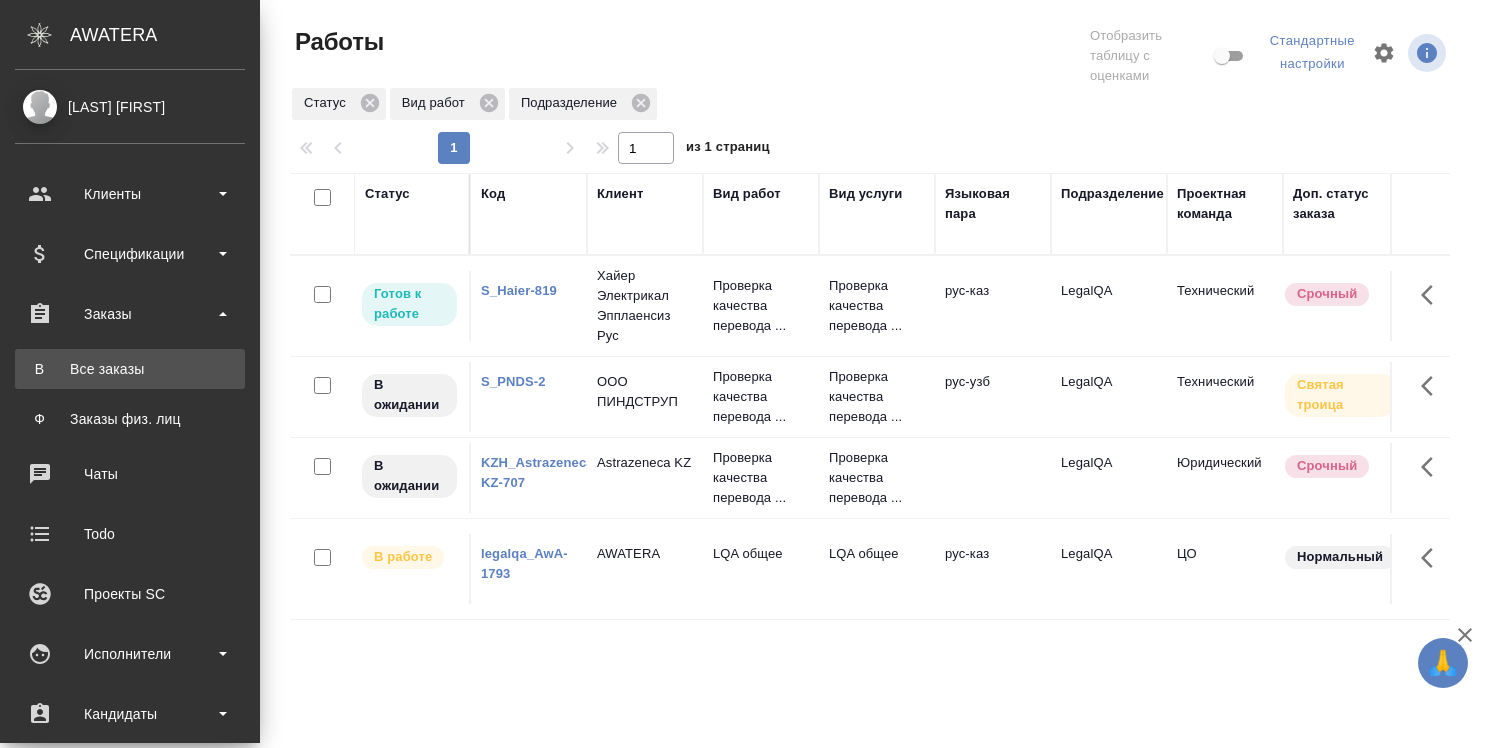 click on "Все заказы" at bounding box center (130, 369) 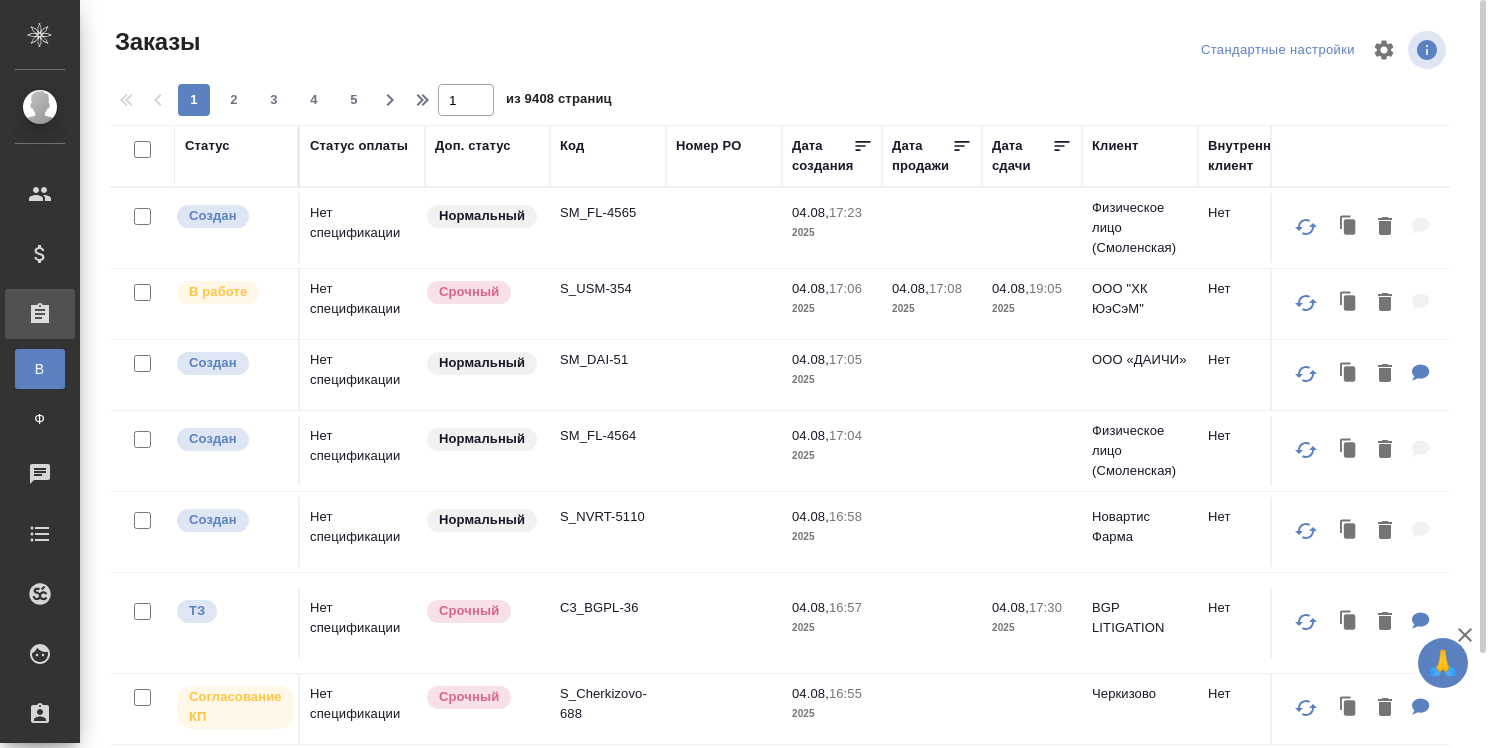 click on "Код" at bounding box center [572, 146] 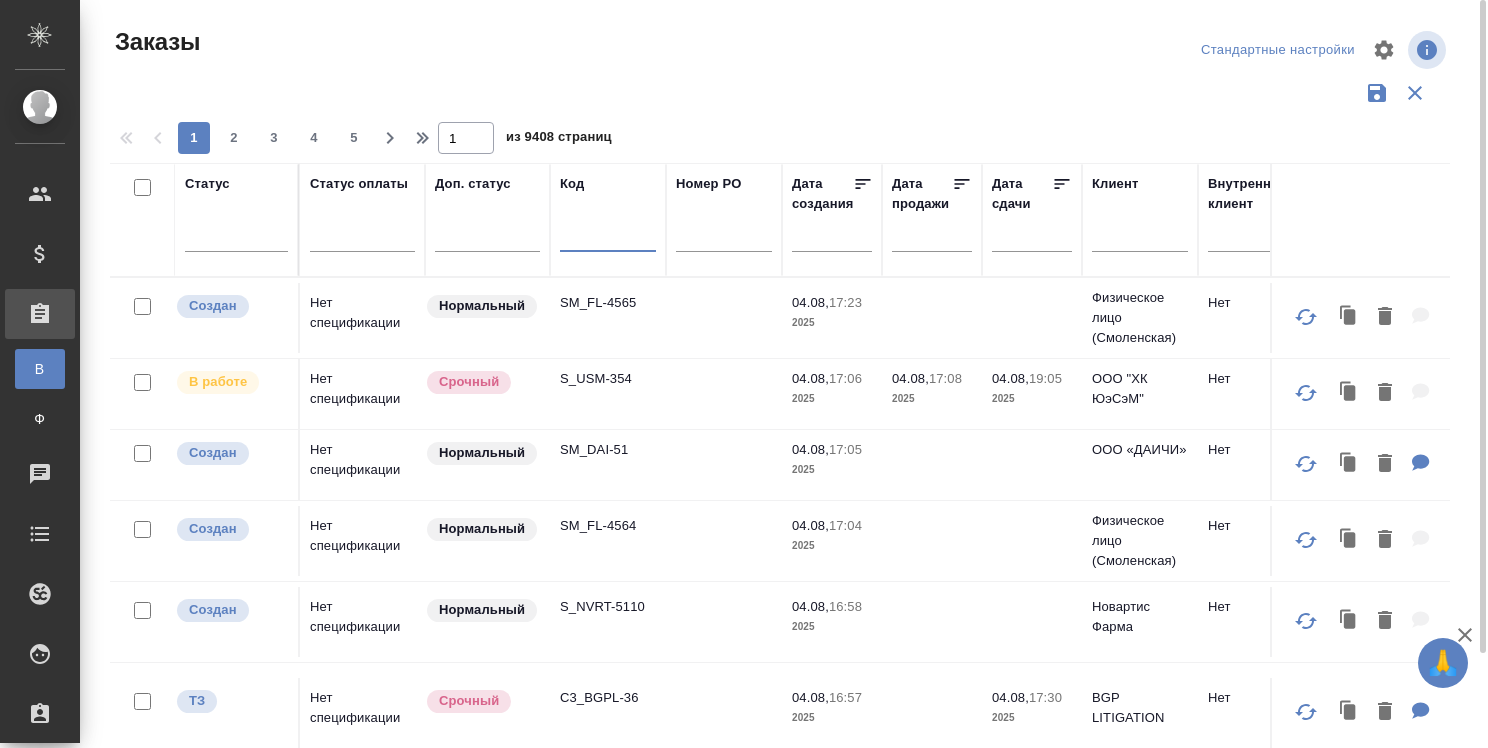 click at bounding box center (608, 239) 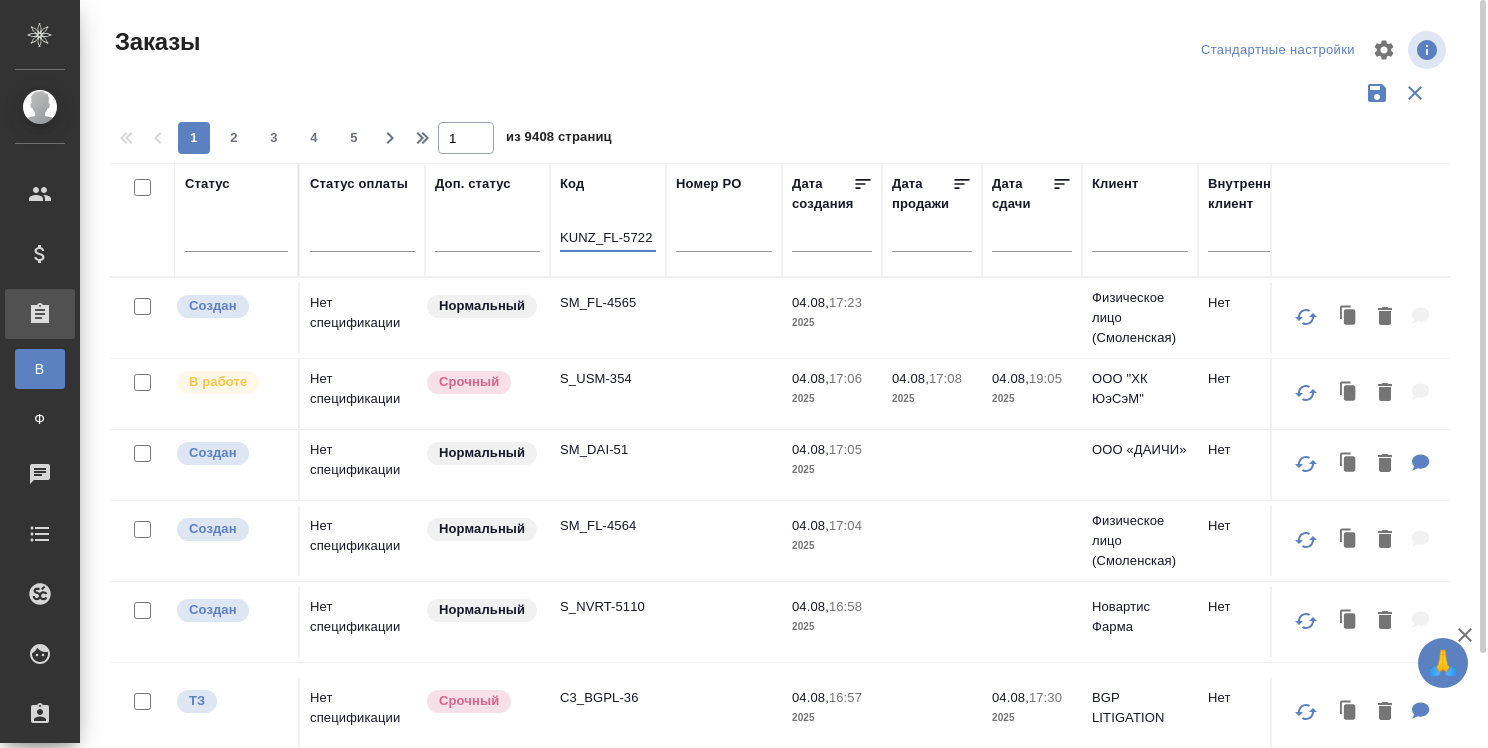 type on "KUNZ_FL-5722" 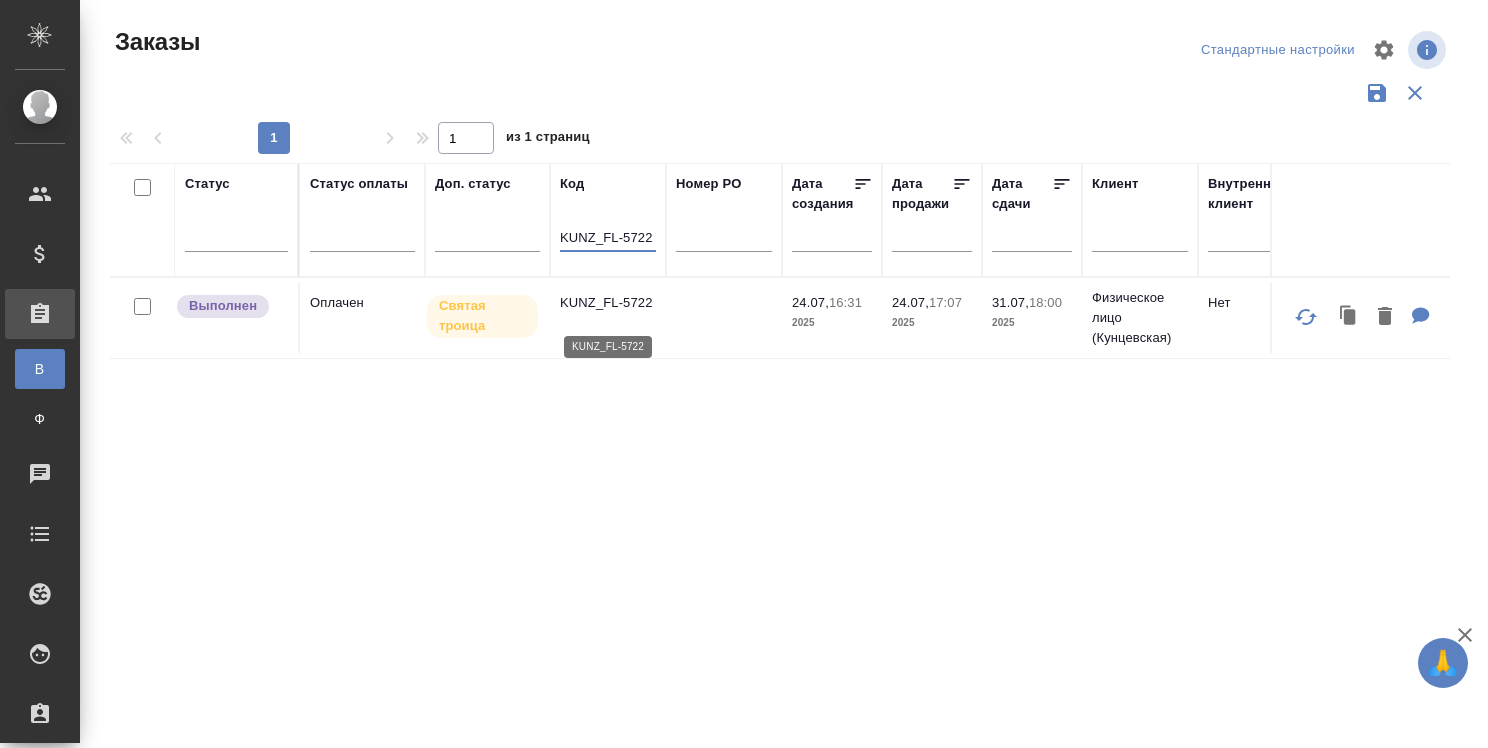 click on "KUNZ_FL-5722" at bounding box center (608, 303) 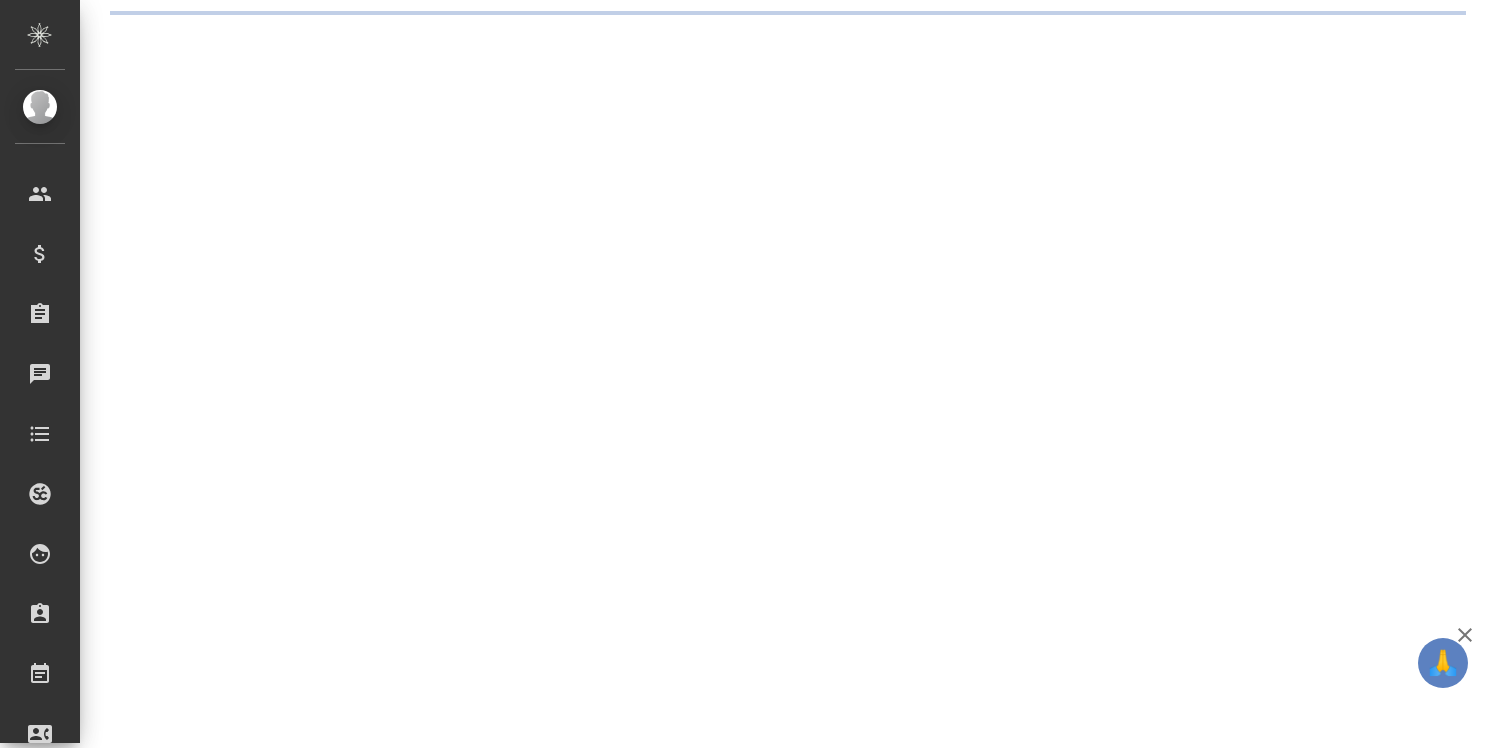 scroll, scrollTop: 0, scrollLeft: 0, axis: both 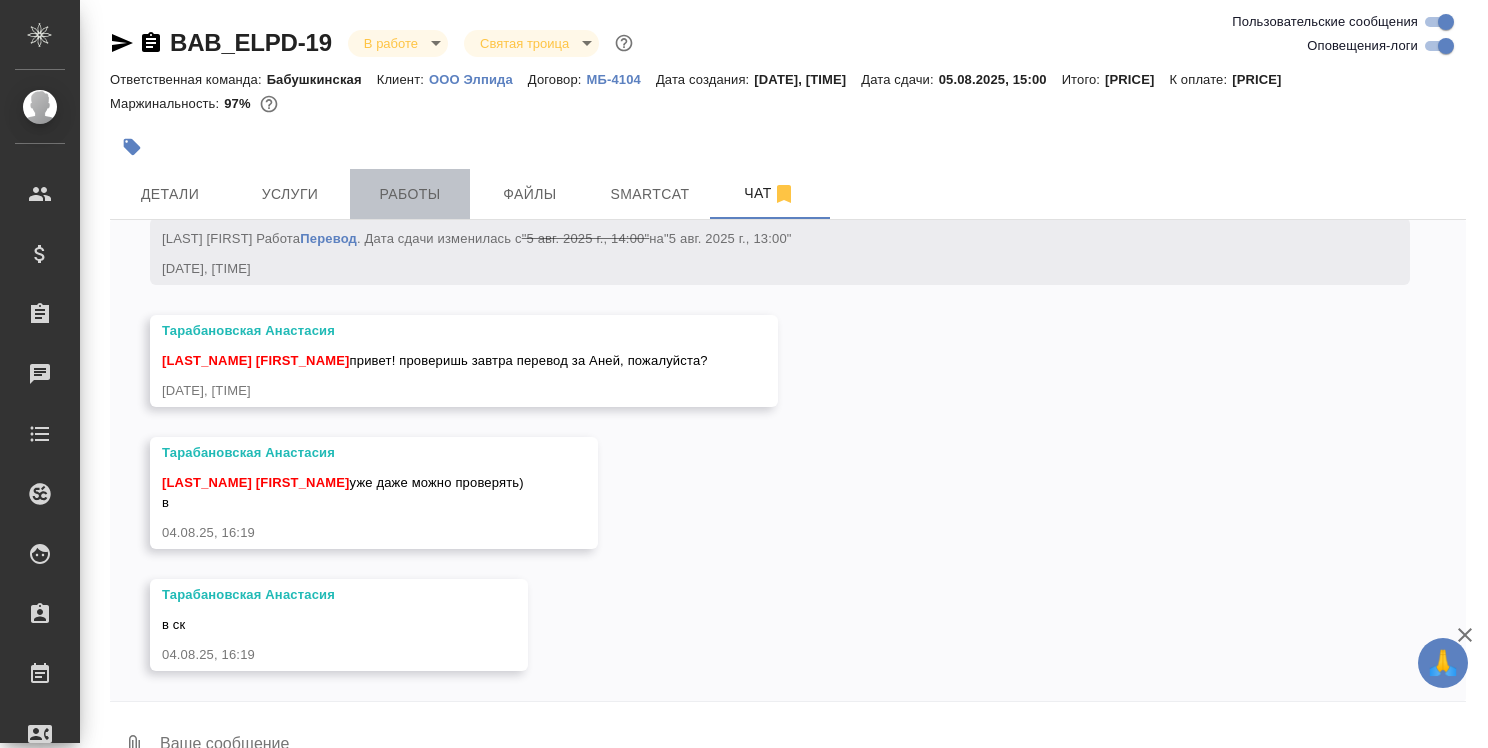 click on "Работы" at bounding box center (410, 194) 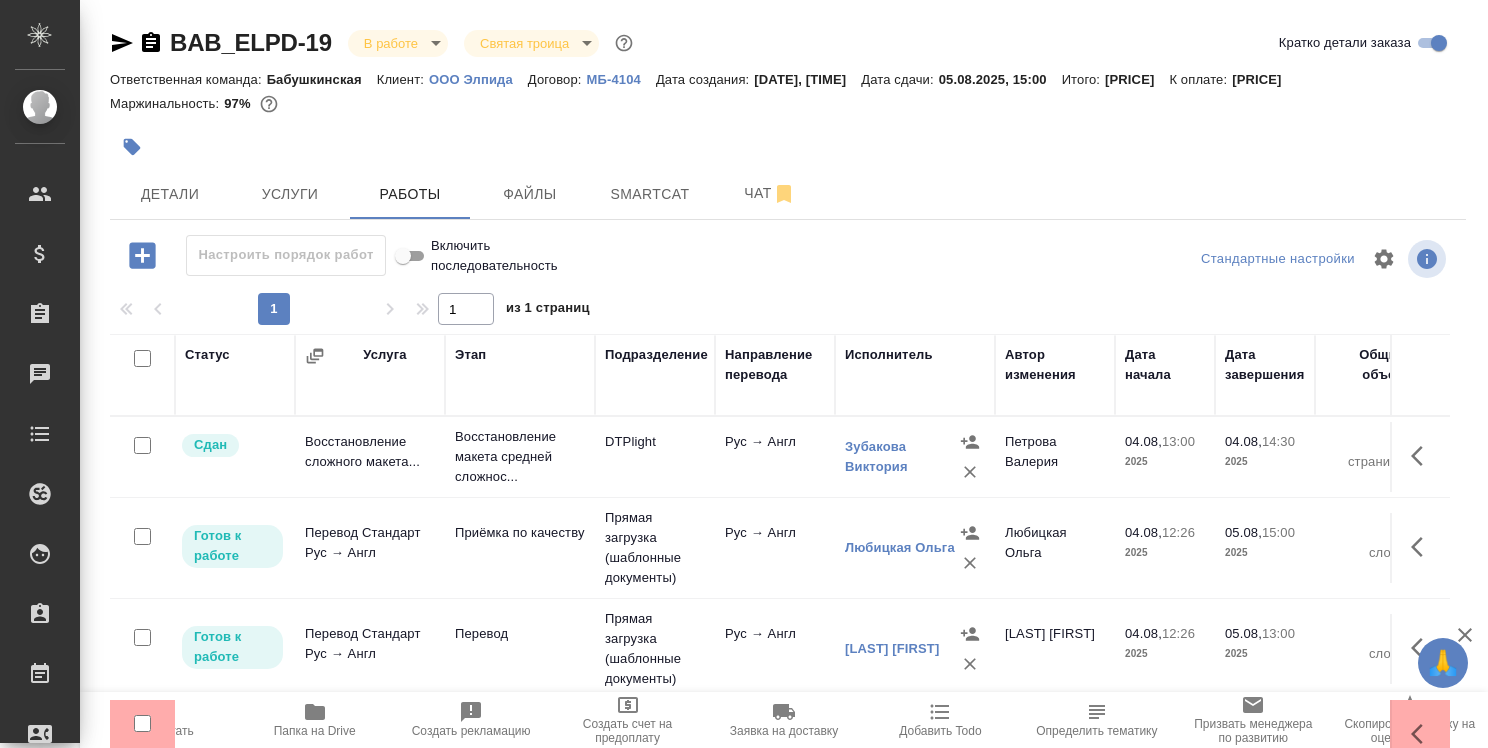 scroll, scrollTop: 87, scrollLeft: 0, axis: vertical 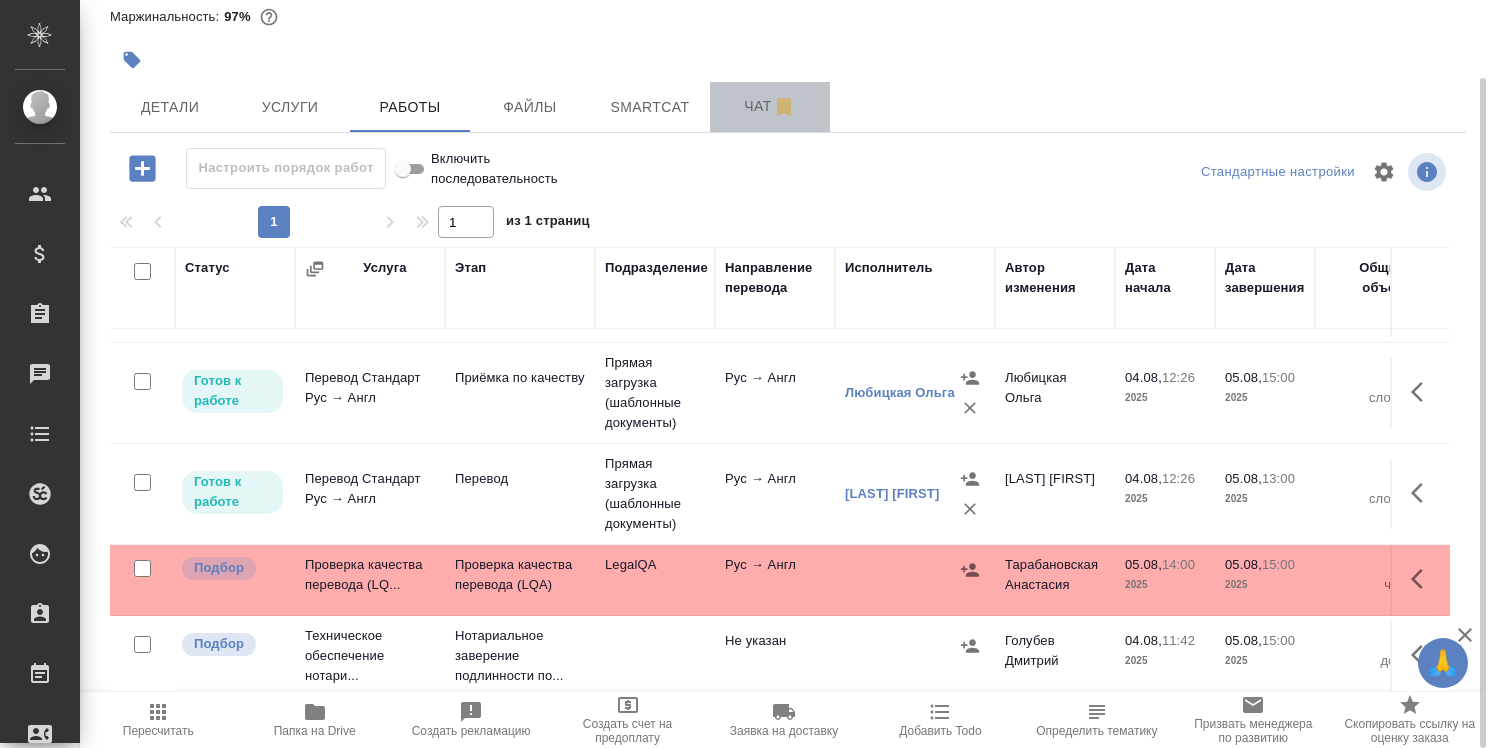 click on "Чат" at bounding box center [770, 106] 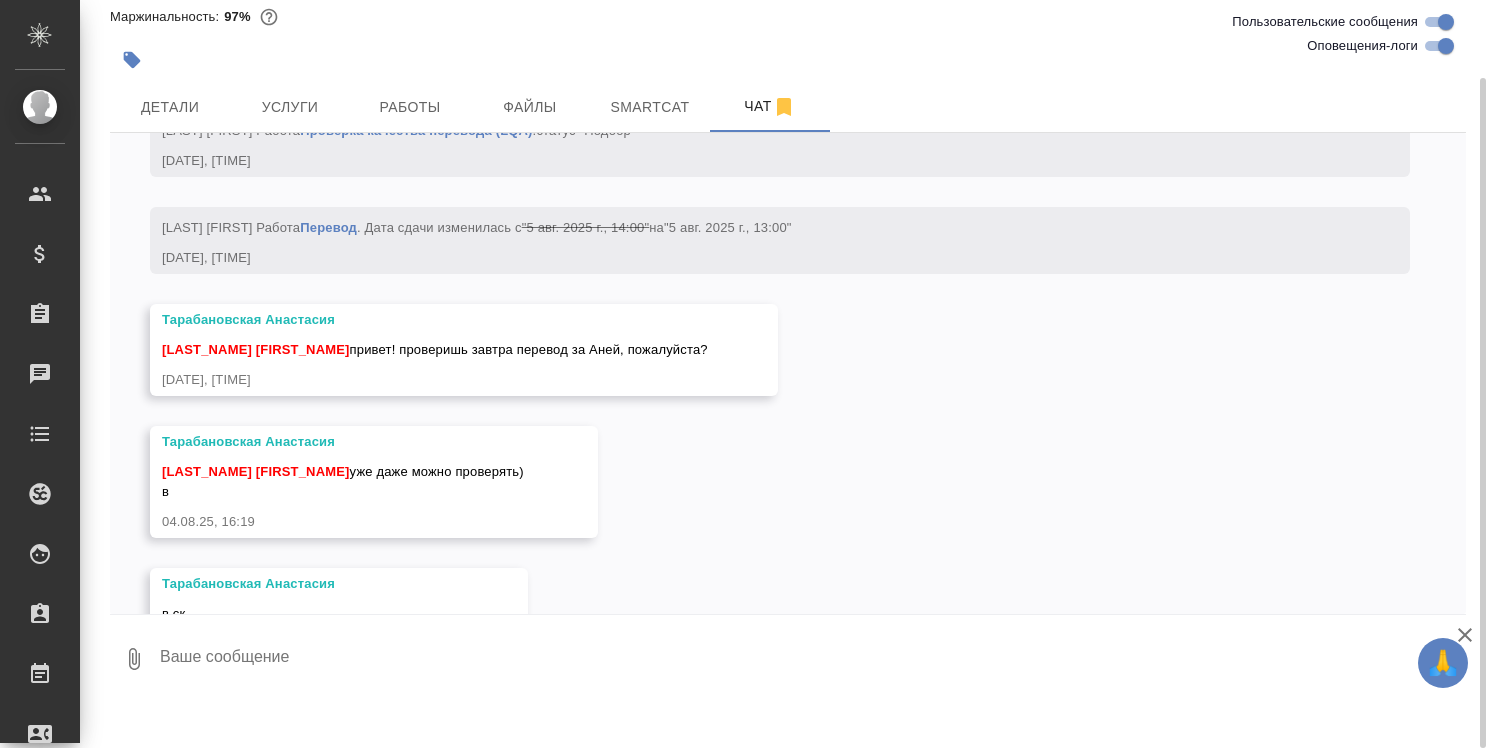scroll, scrollTop: 5740, scrollLeft: 0, axis: vertical 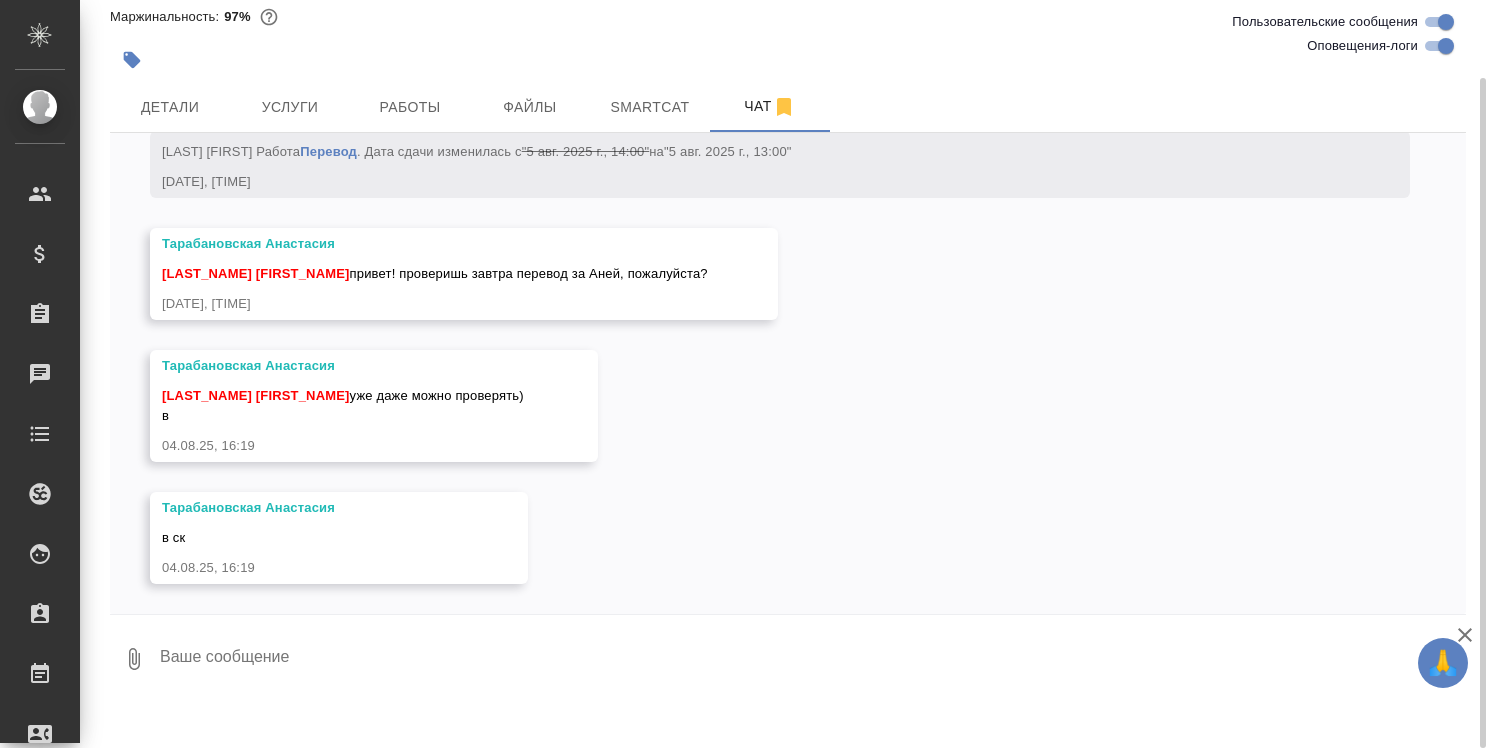 click at bounding box center (812, 659) 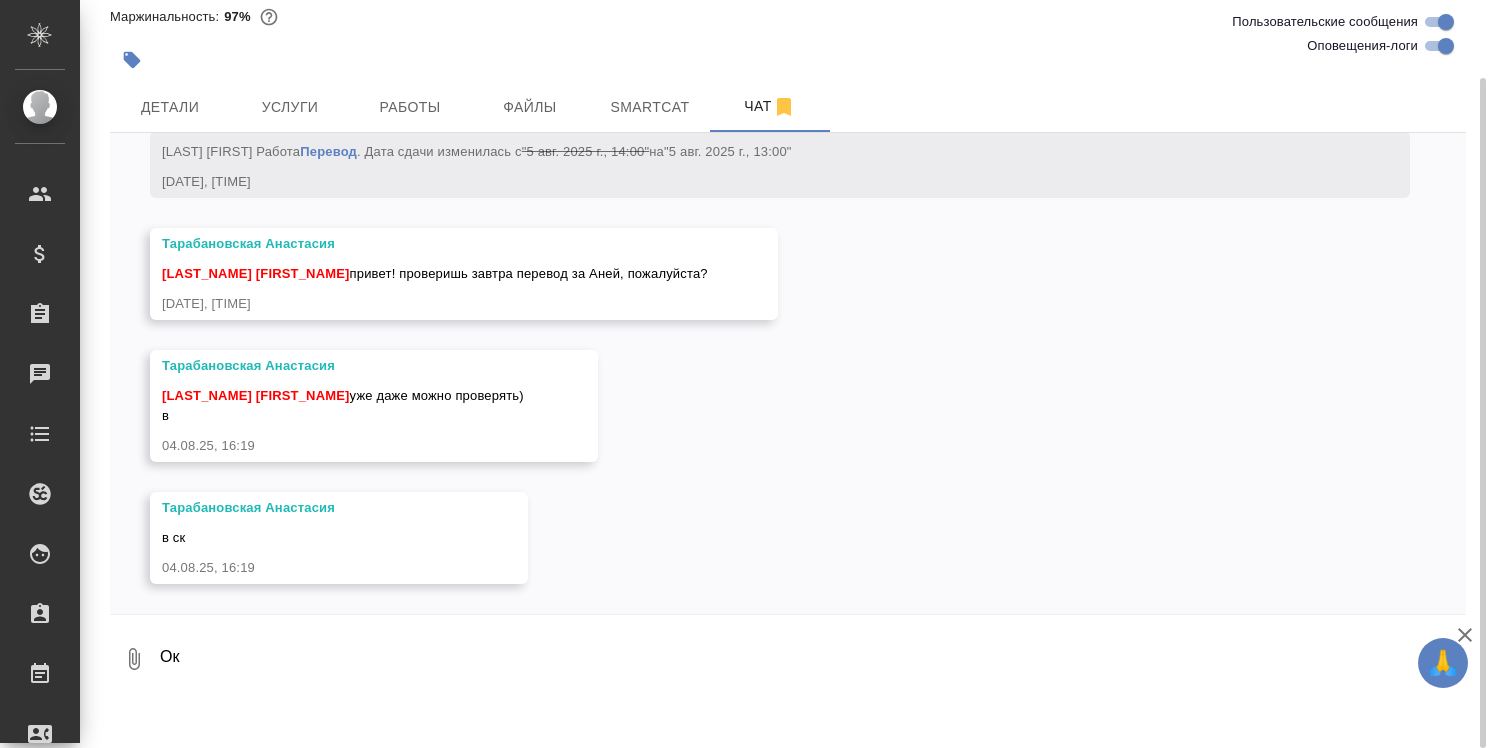 type on "Ок" 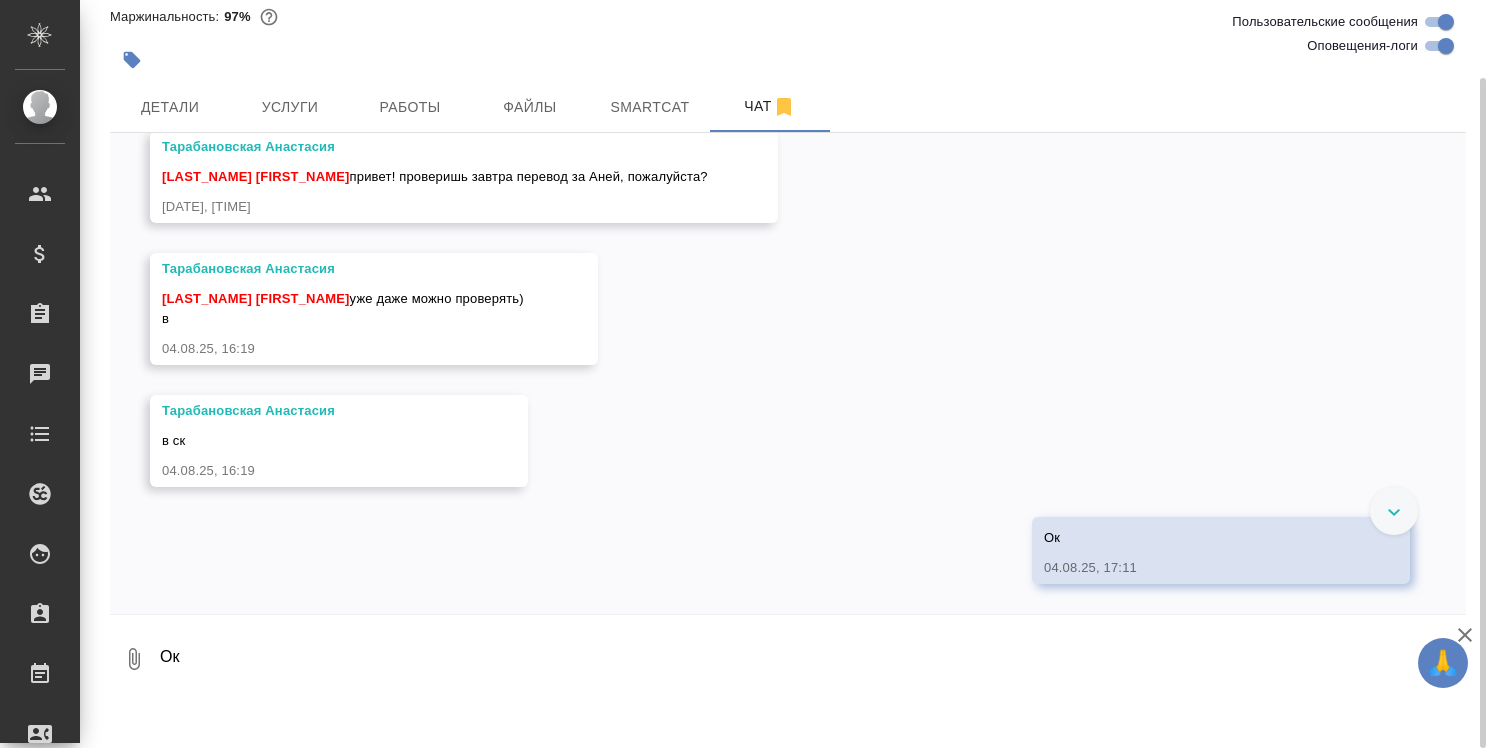 scroll, scrollTop: 5737, scrollLeft: 0, axis: vertical 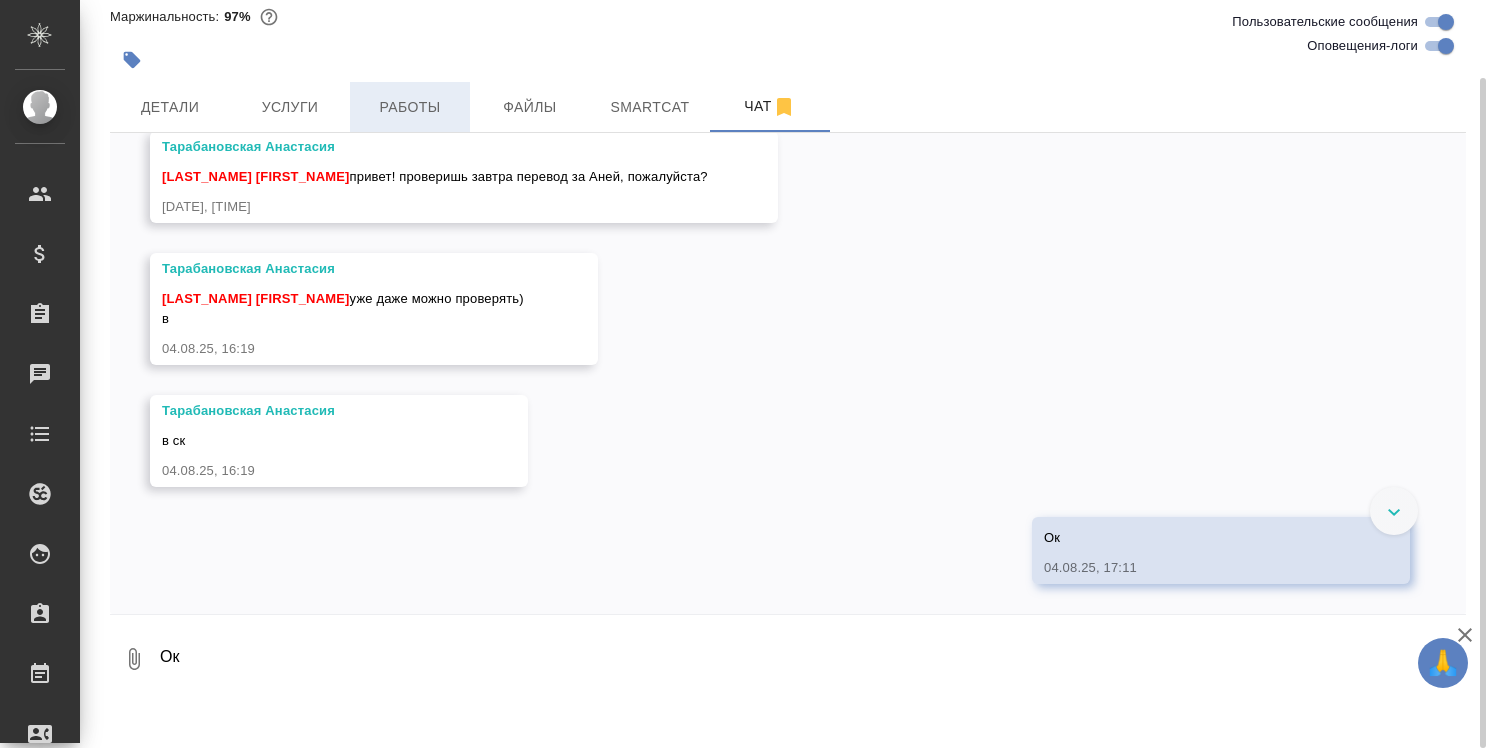 click on "Работы" at bounding box center [410, 107] 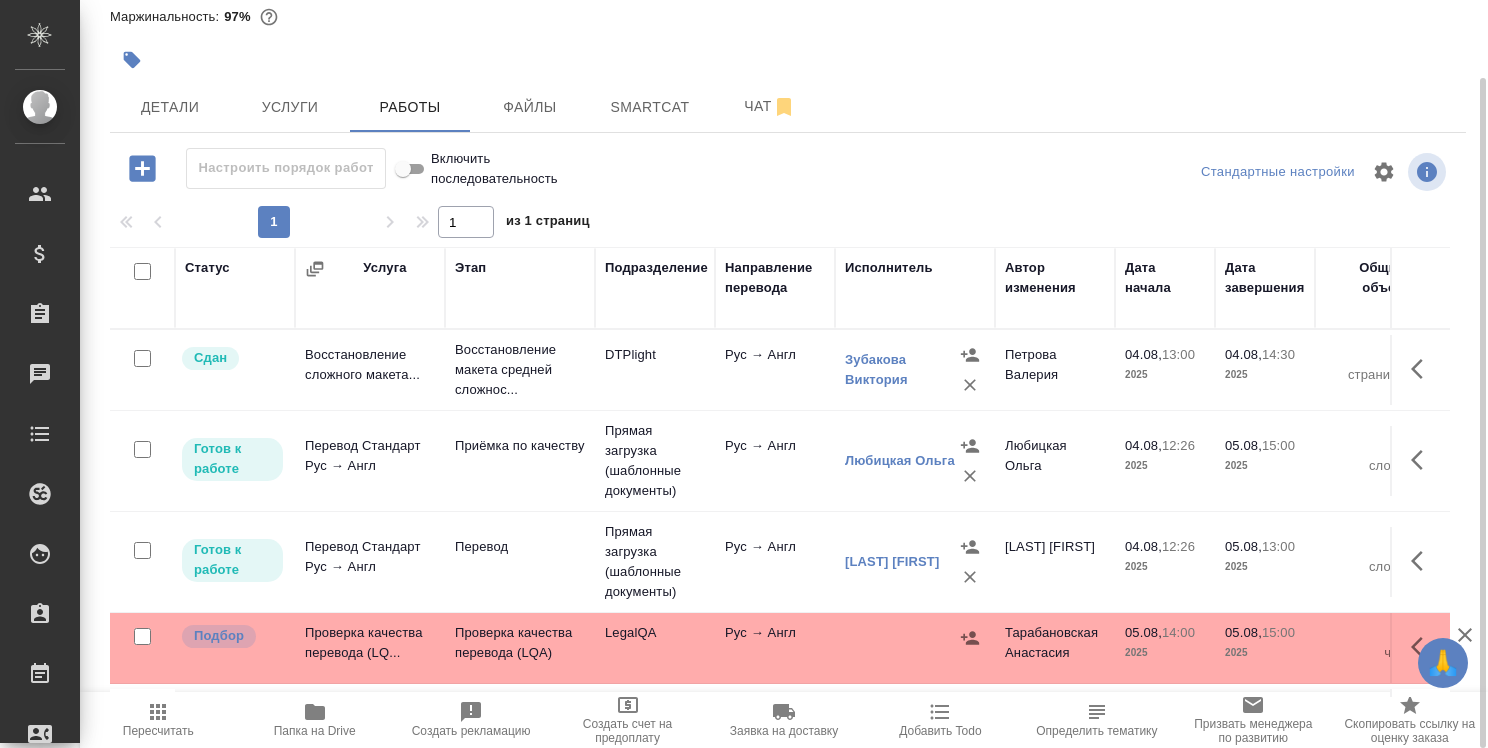 scroll, scrollTop: 81, scrollLeft: 0, axis: vertical 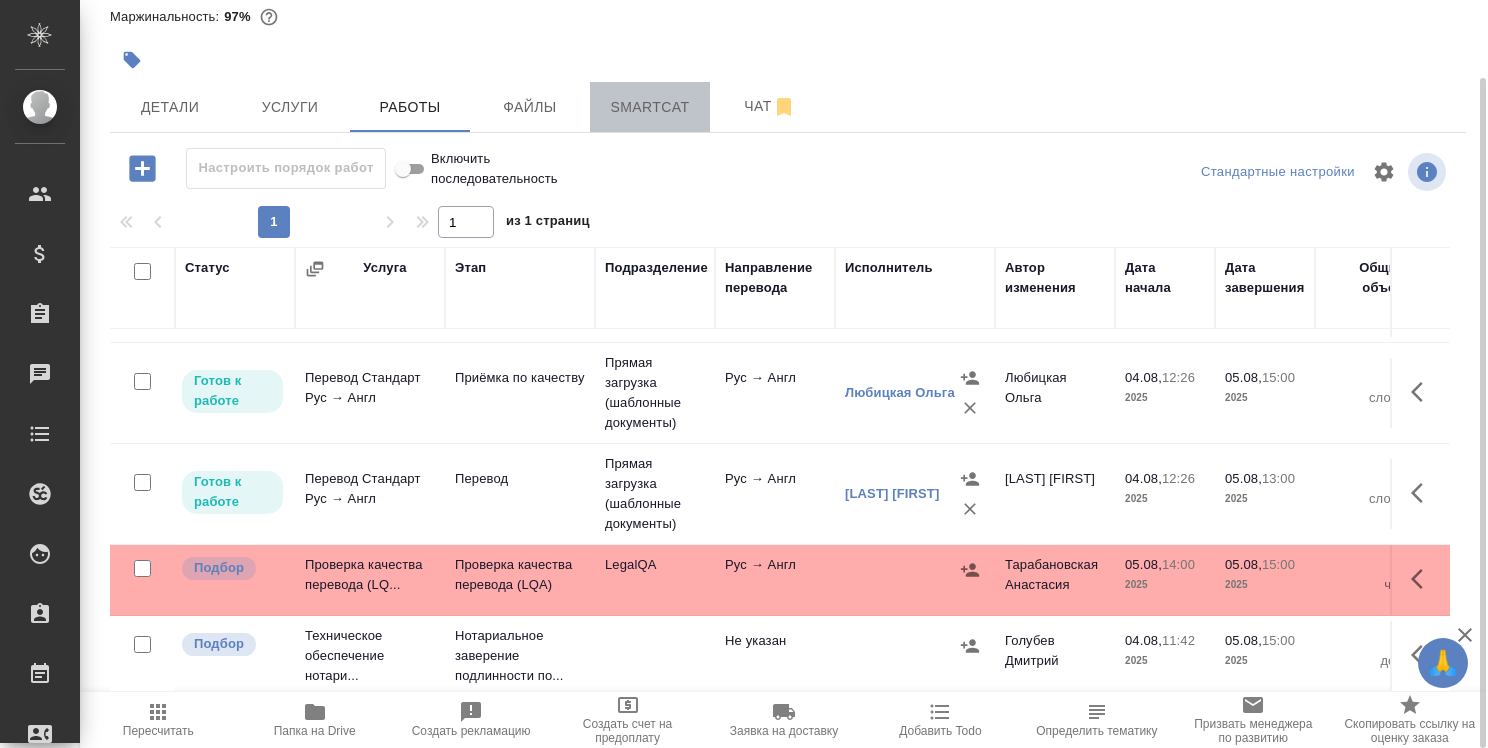 click on "Smartcat" at bounding box center [650, 107] 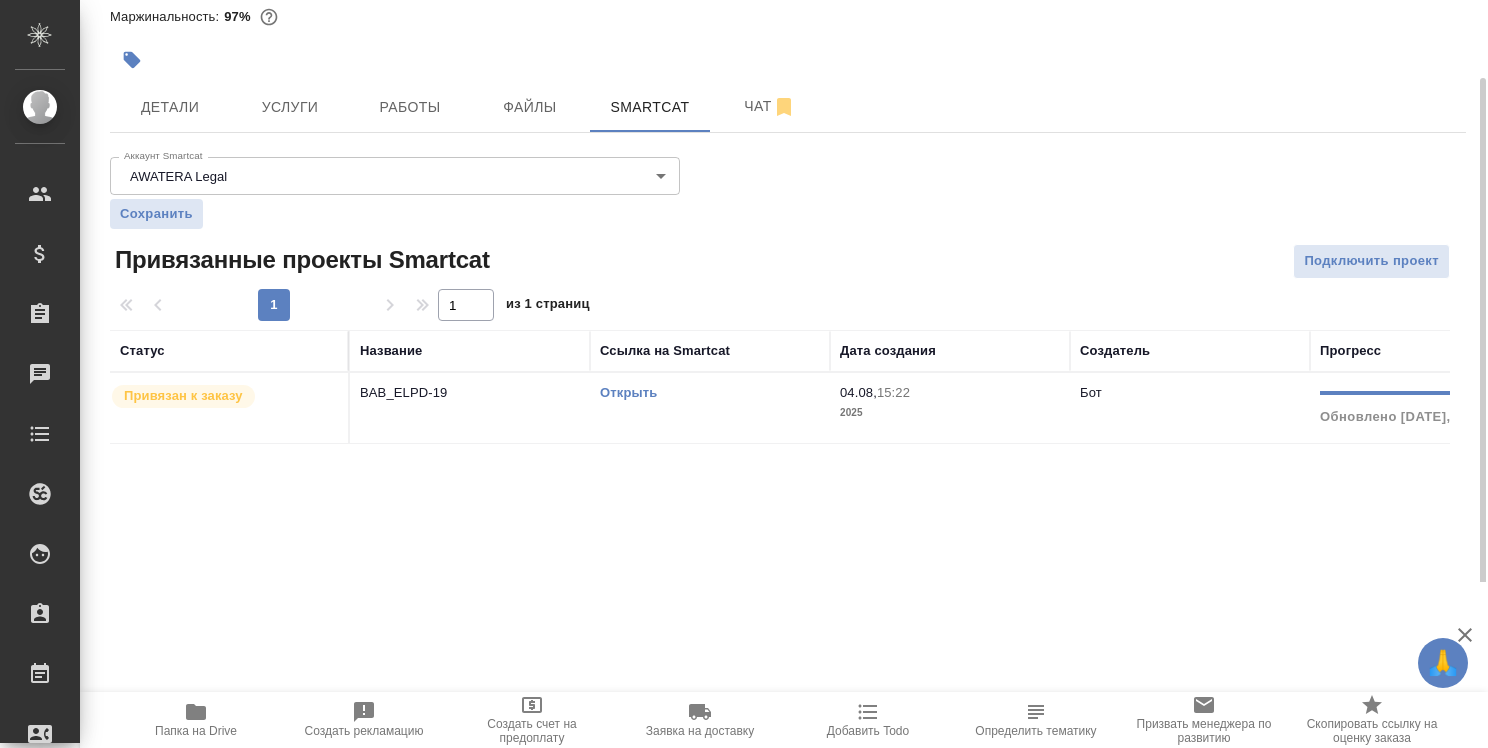 click on "Открыть" at bounding box center (628, 392) 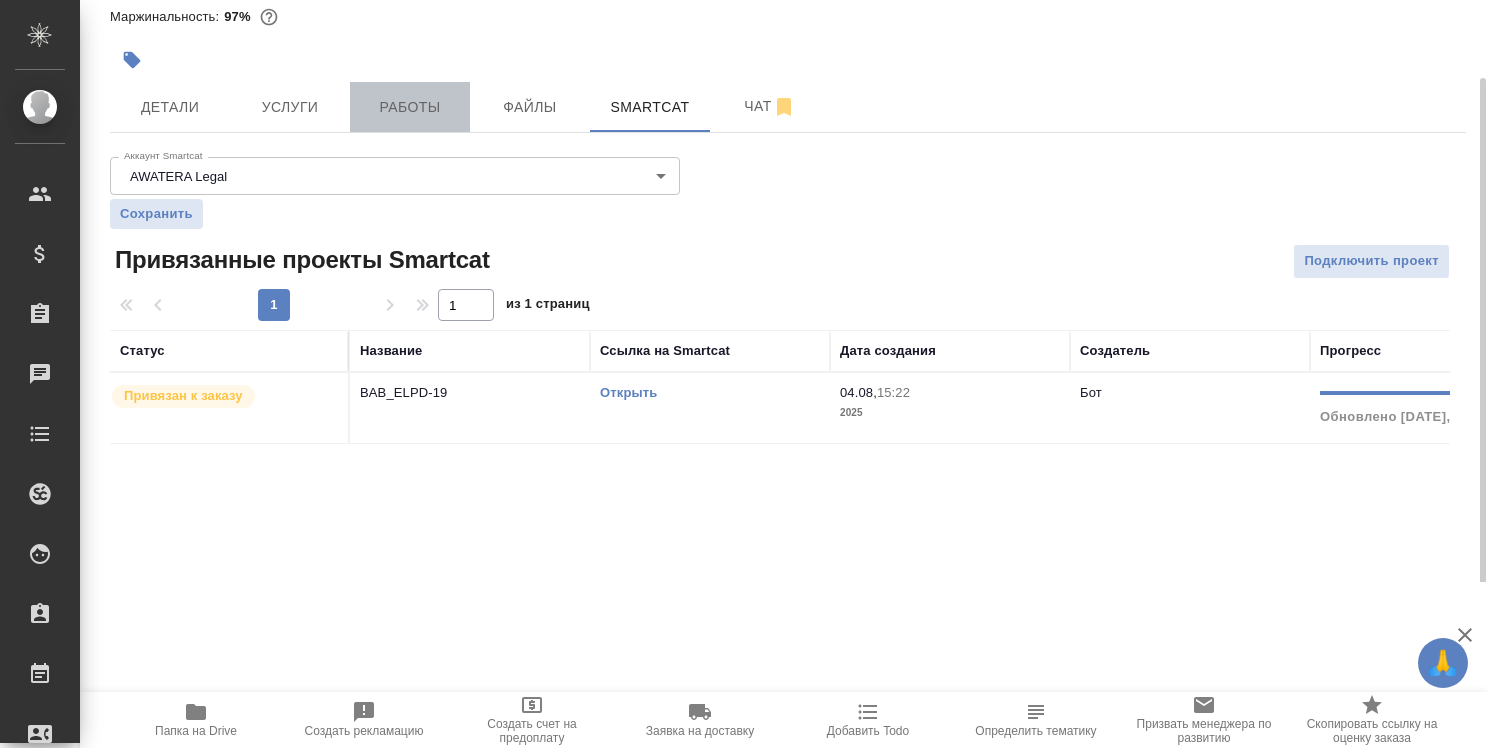 click on "Работы" at bounding box center [410, 107] 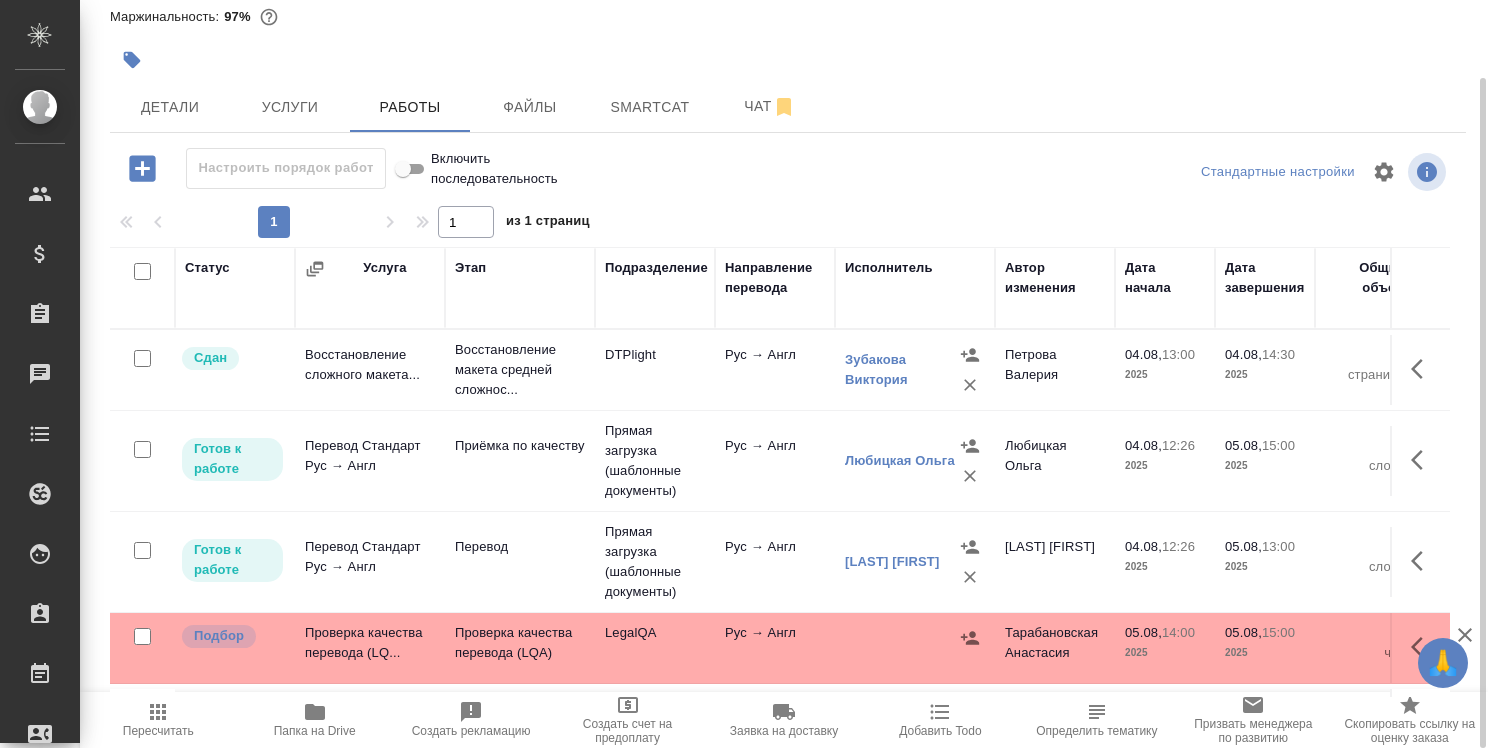 click 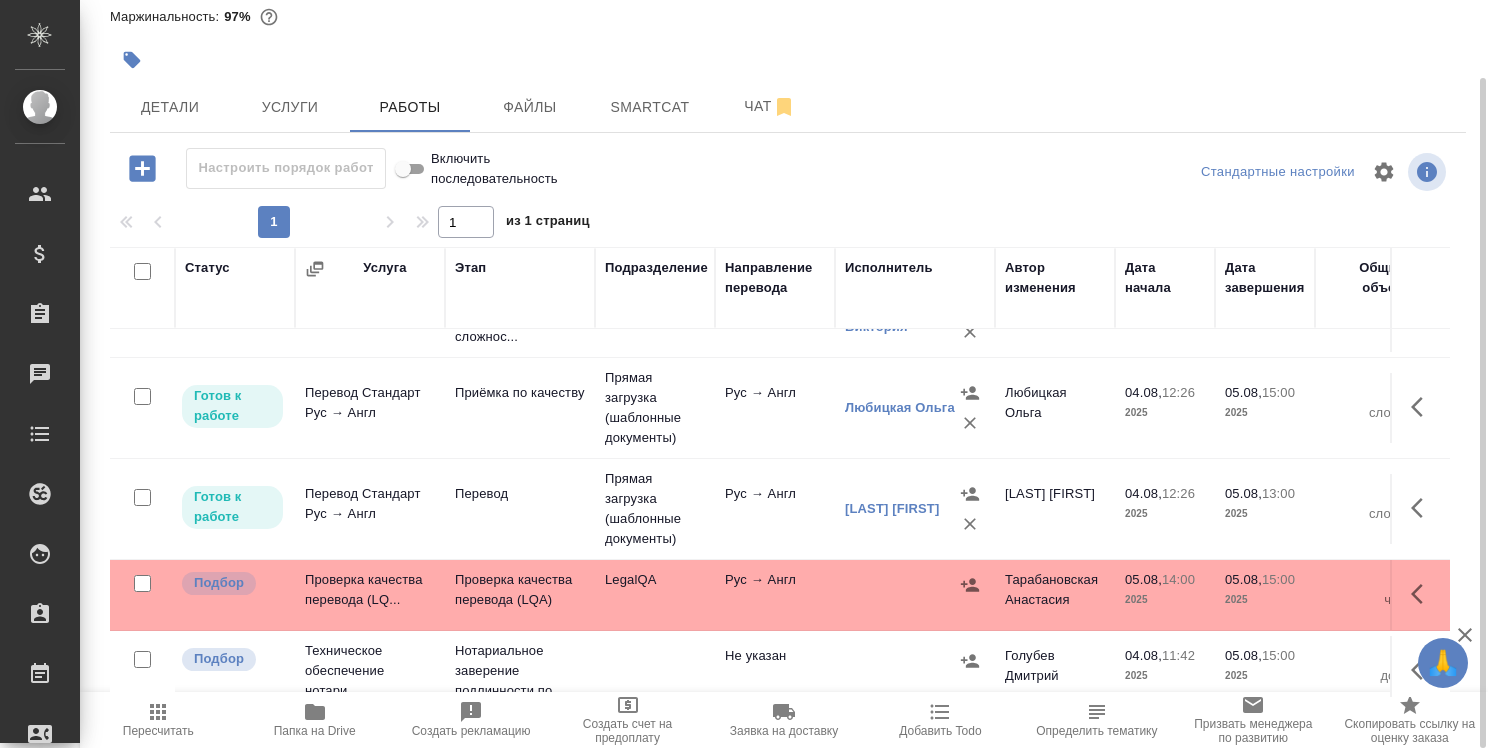 scroll, scrollTop: 81, scrollLeft: 0, axis: vertical 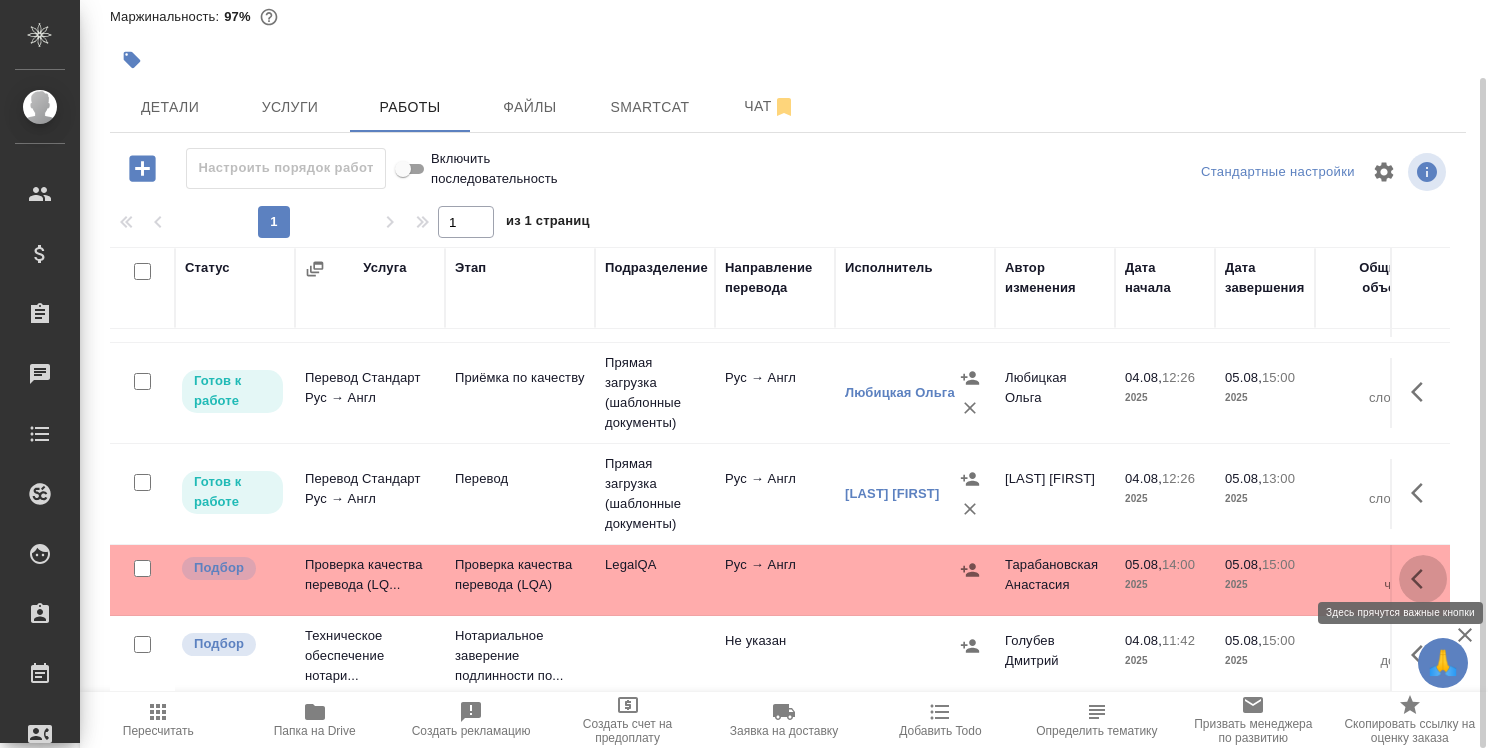 click 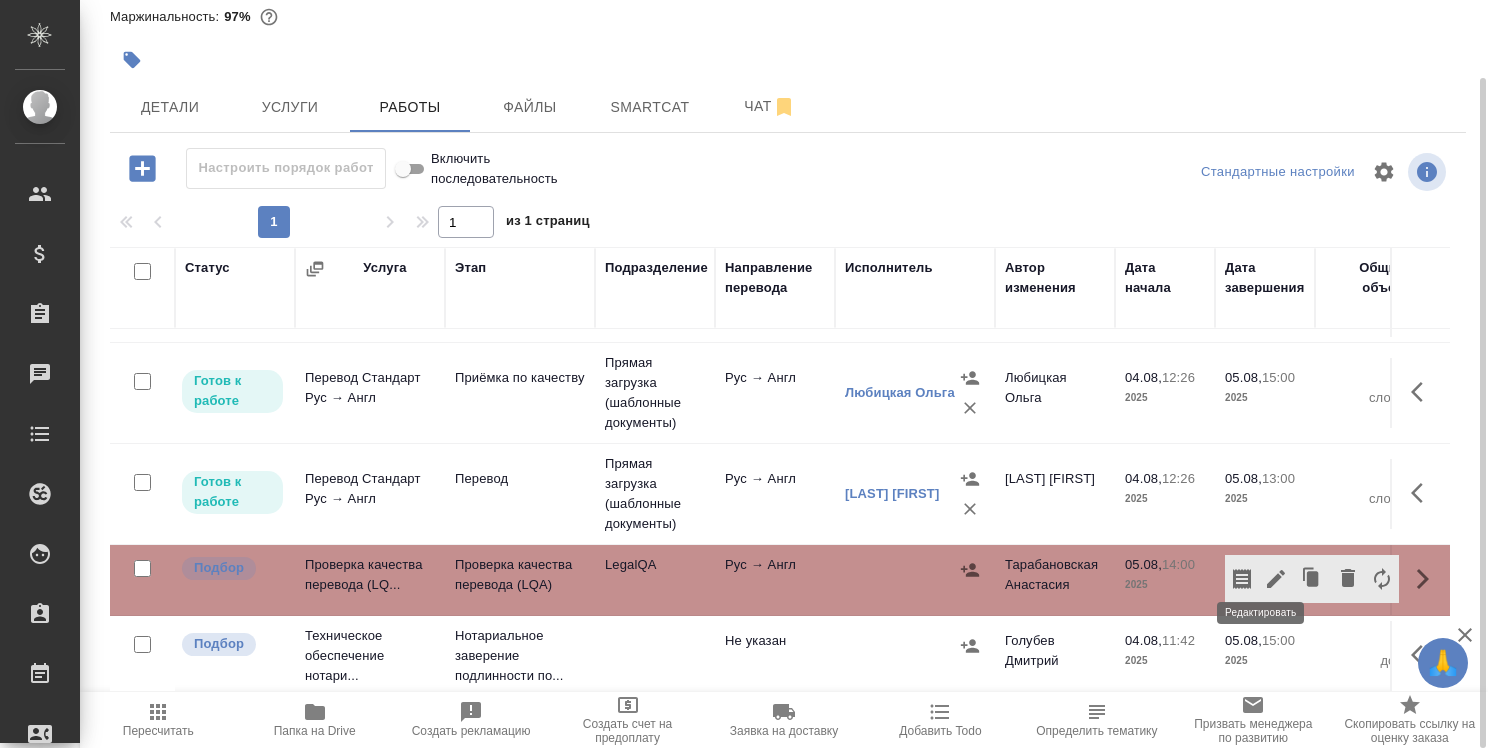 click 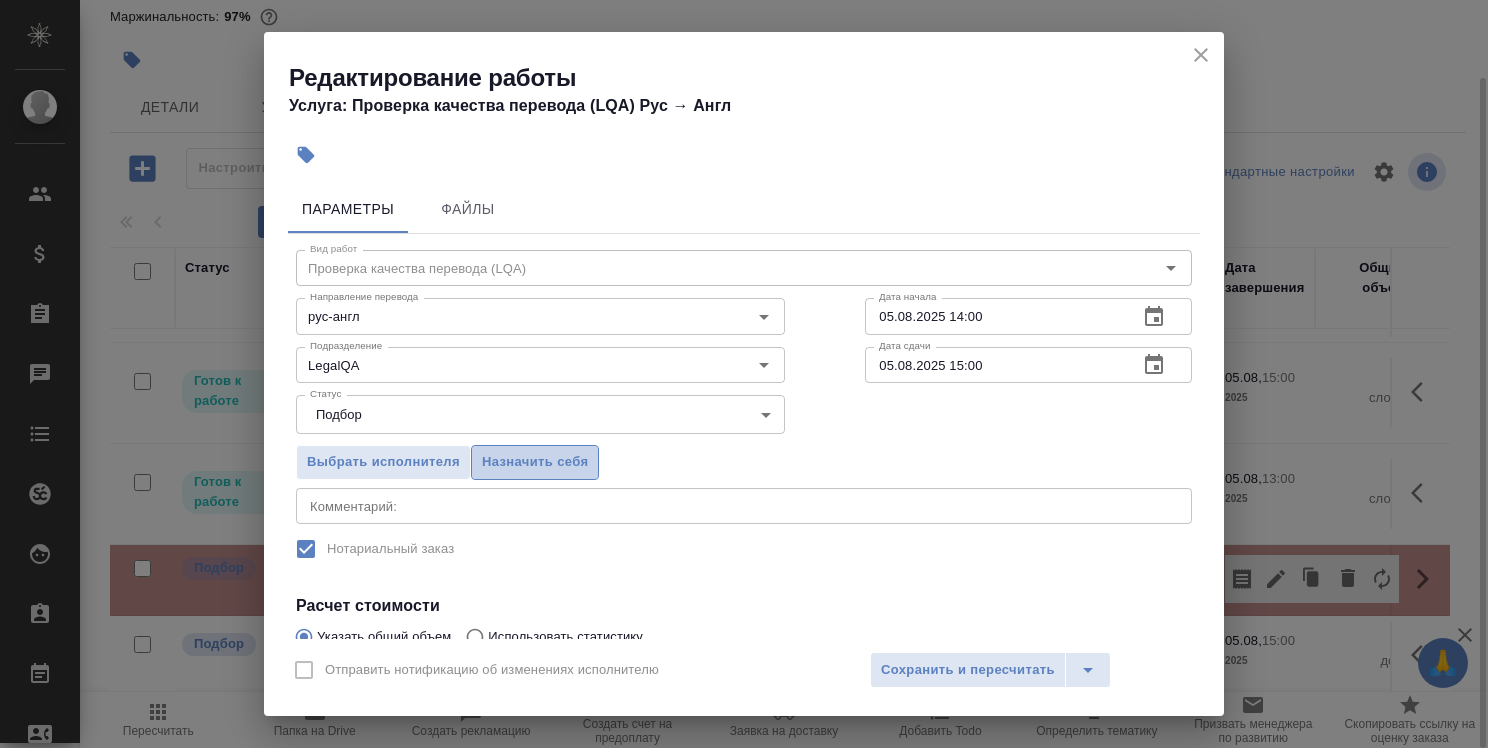click on "Назначить себя" at bounding box center [535, 462] 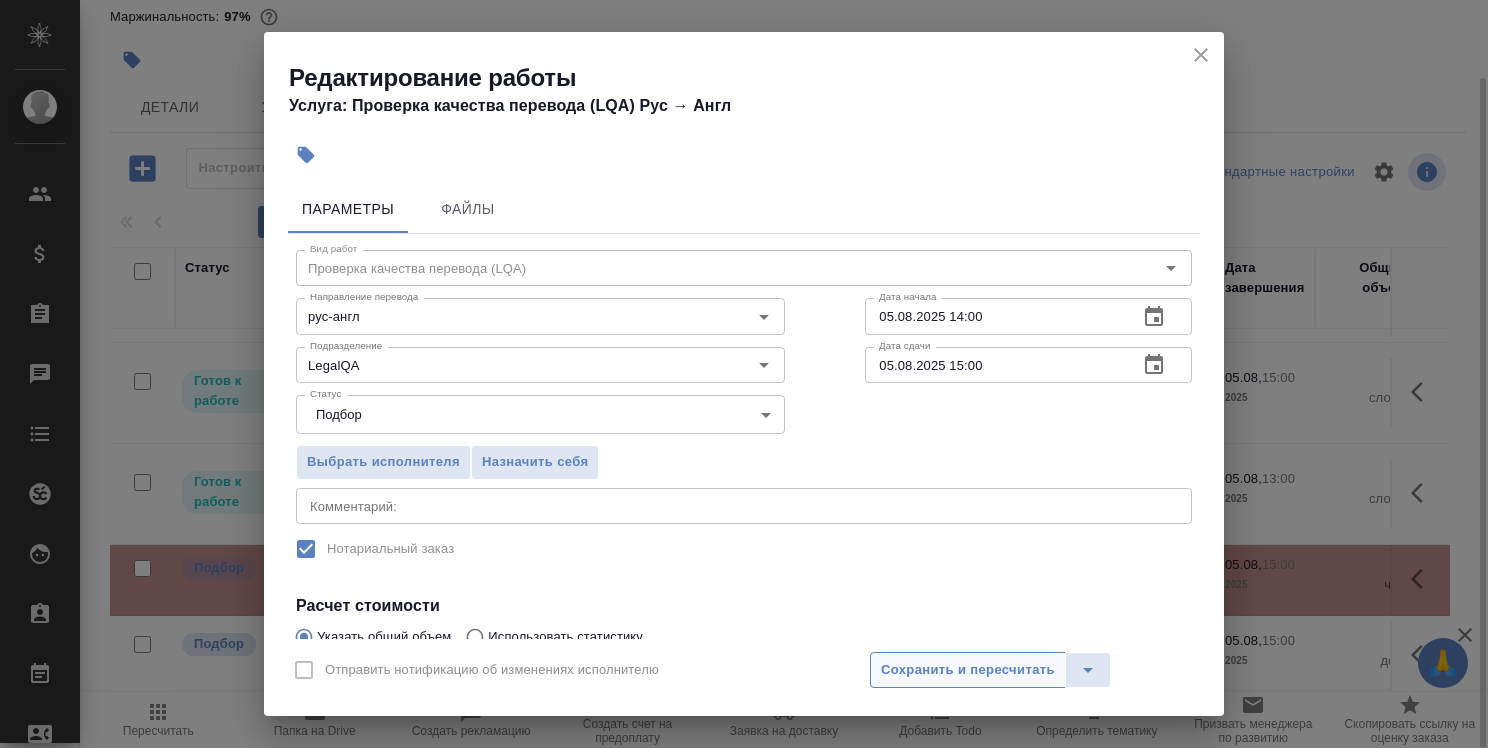 click on "Сохранить и пересчитать" at bounding box center (968, 670) 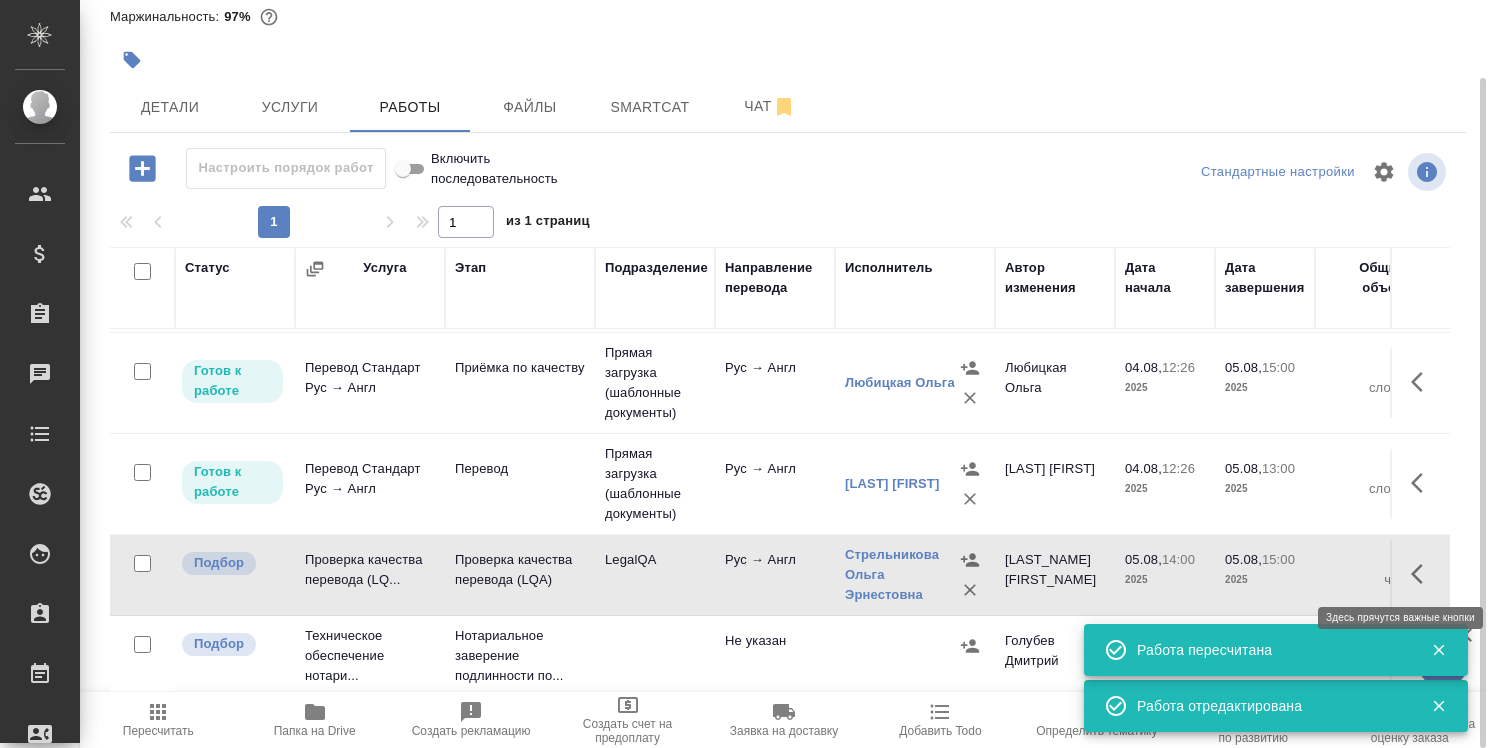 click at bounding box center [1423, 574] 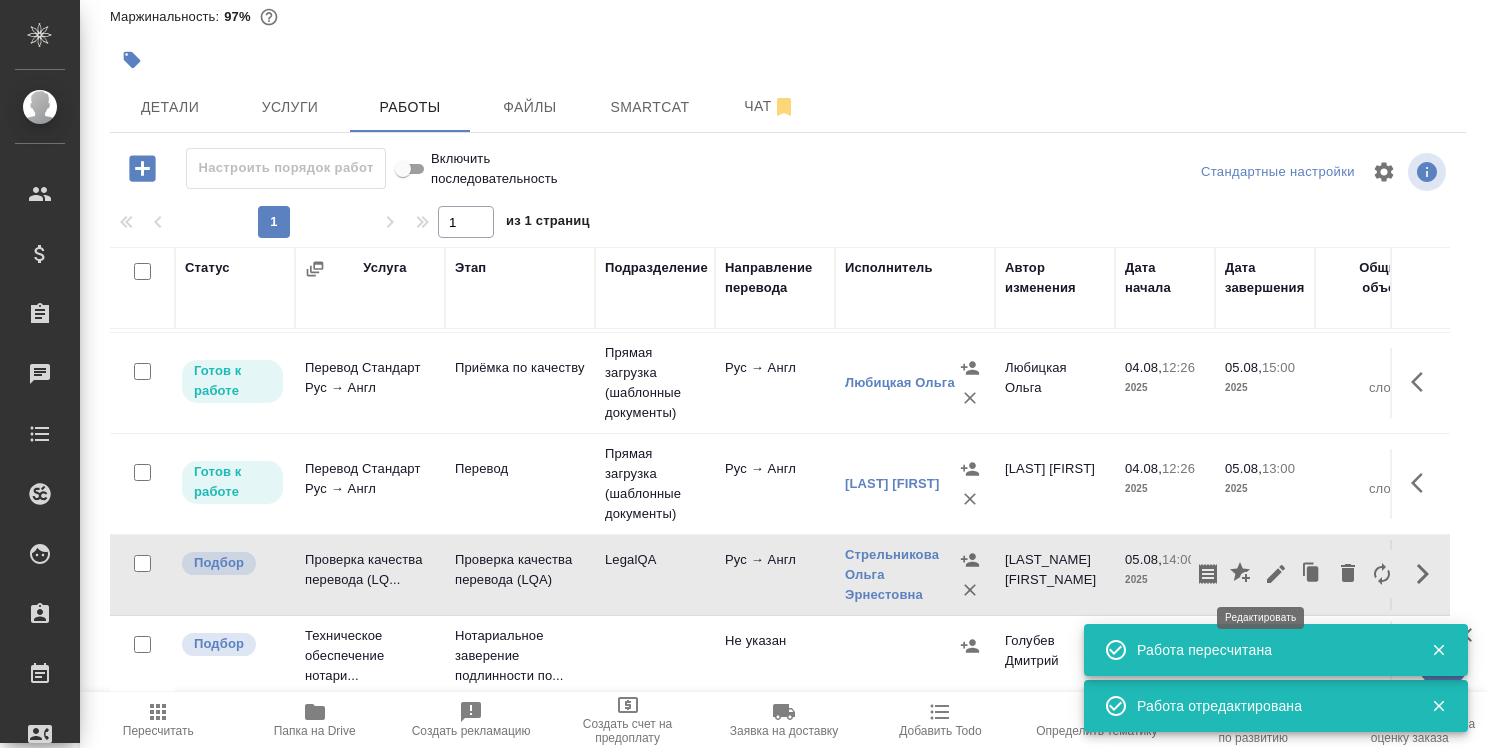 click 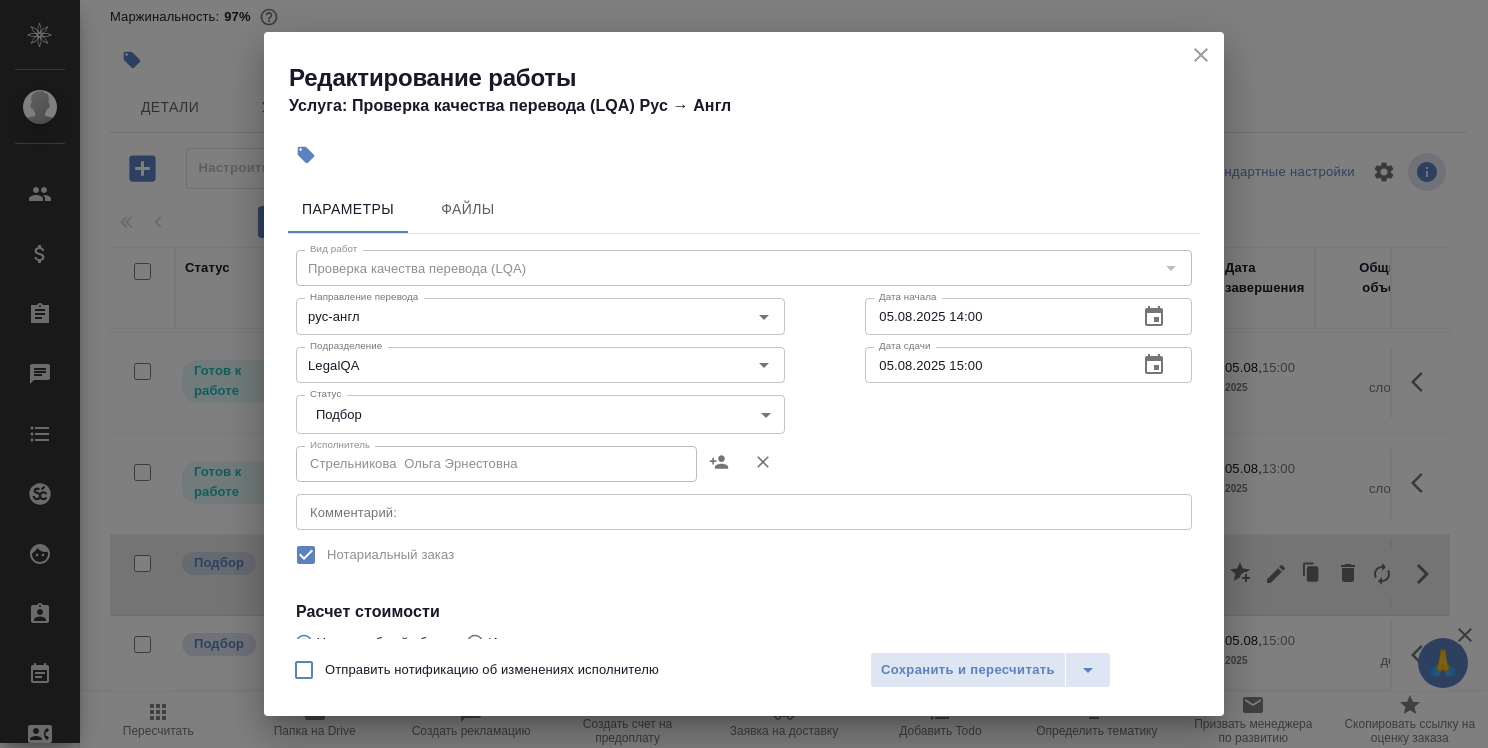 scroll, scrollTop: 316, scrollLeft: 0, axis: vertical 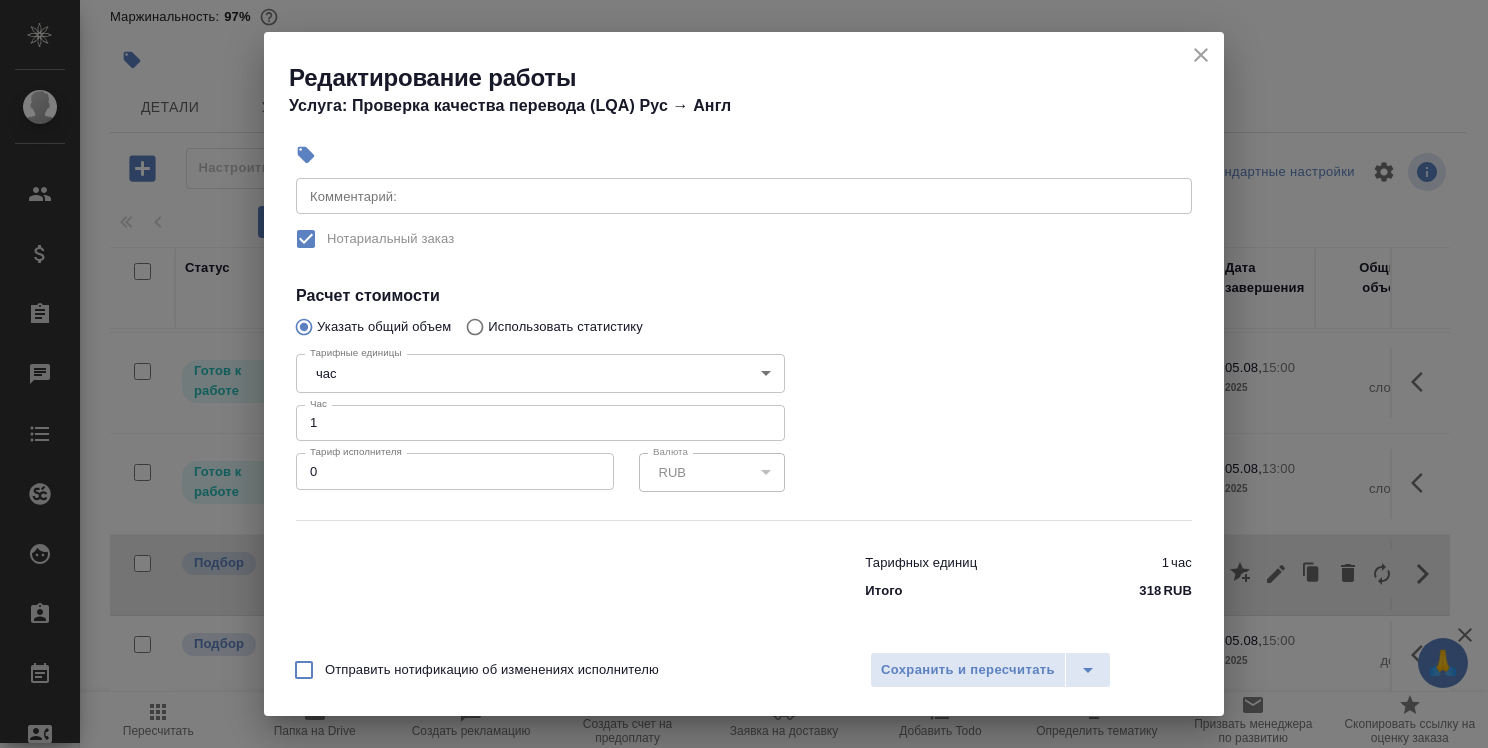click on "1" at bounding box center [540, 423] 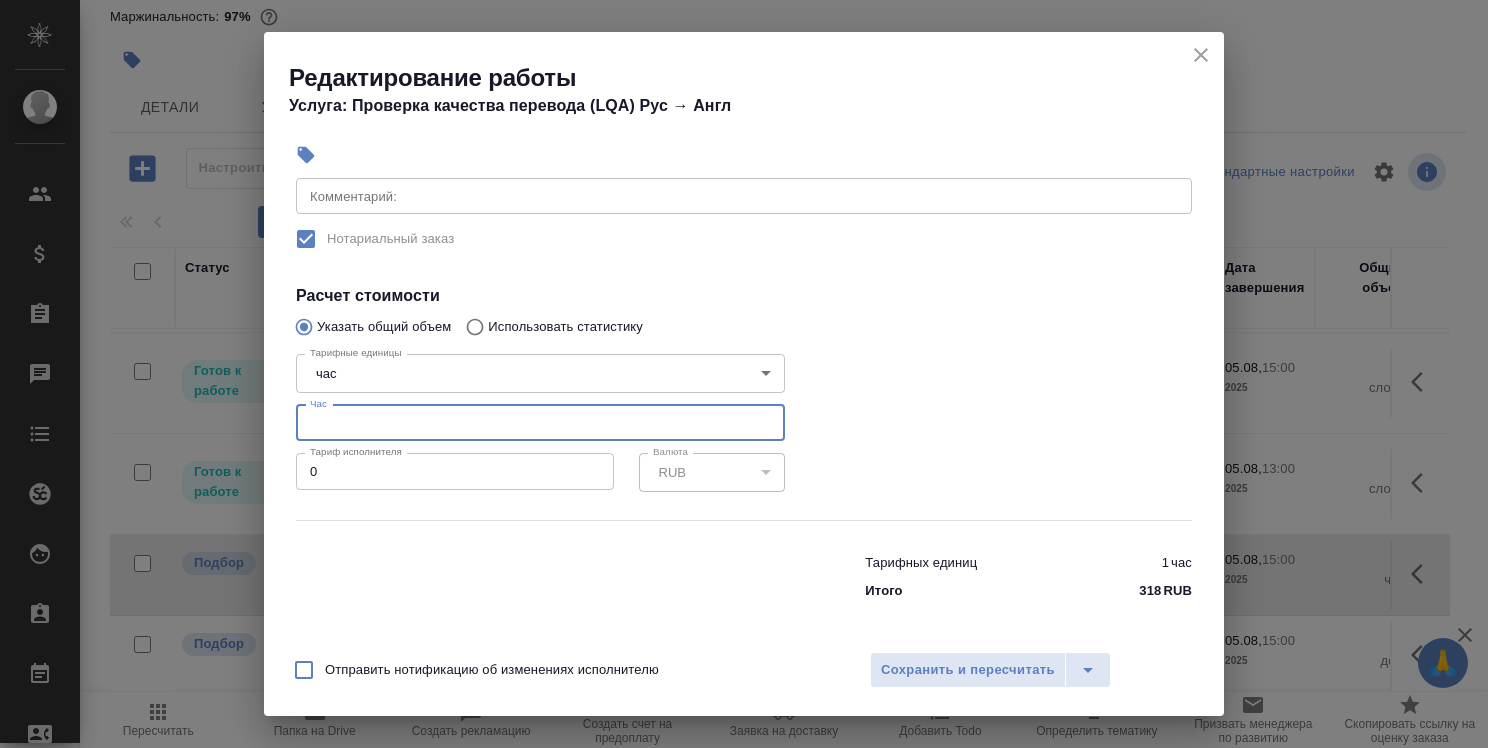 type on "0" 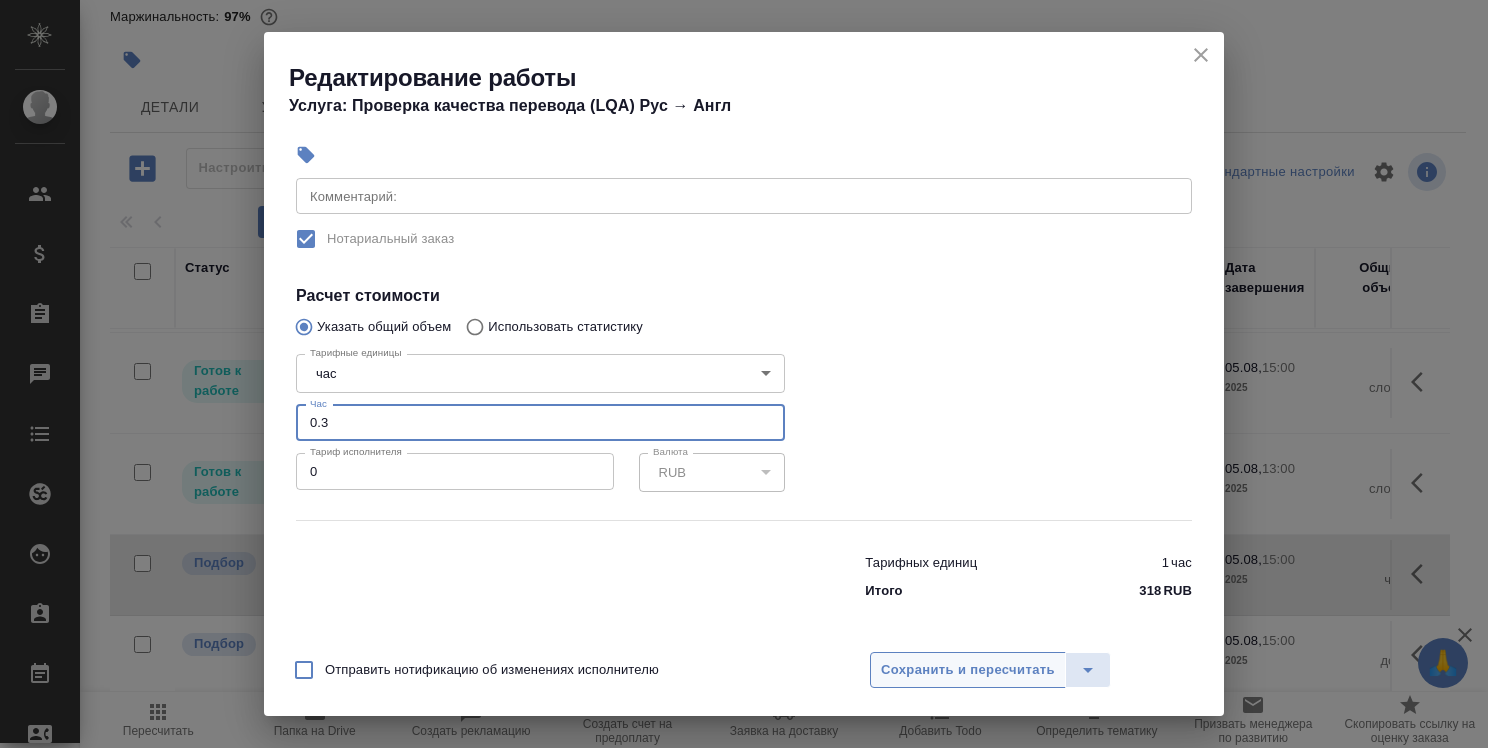 type on "0.3" 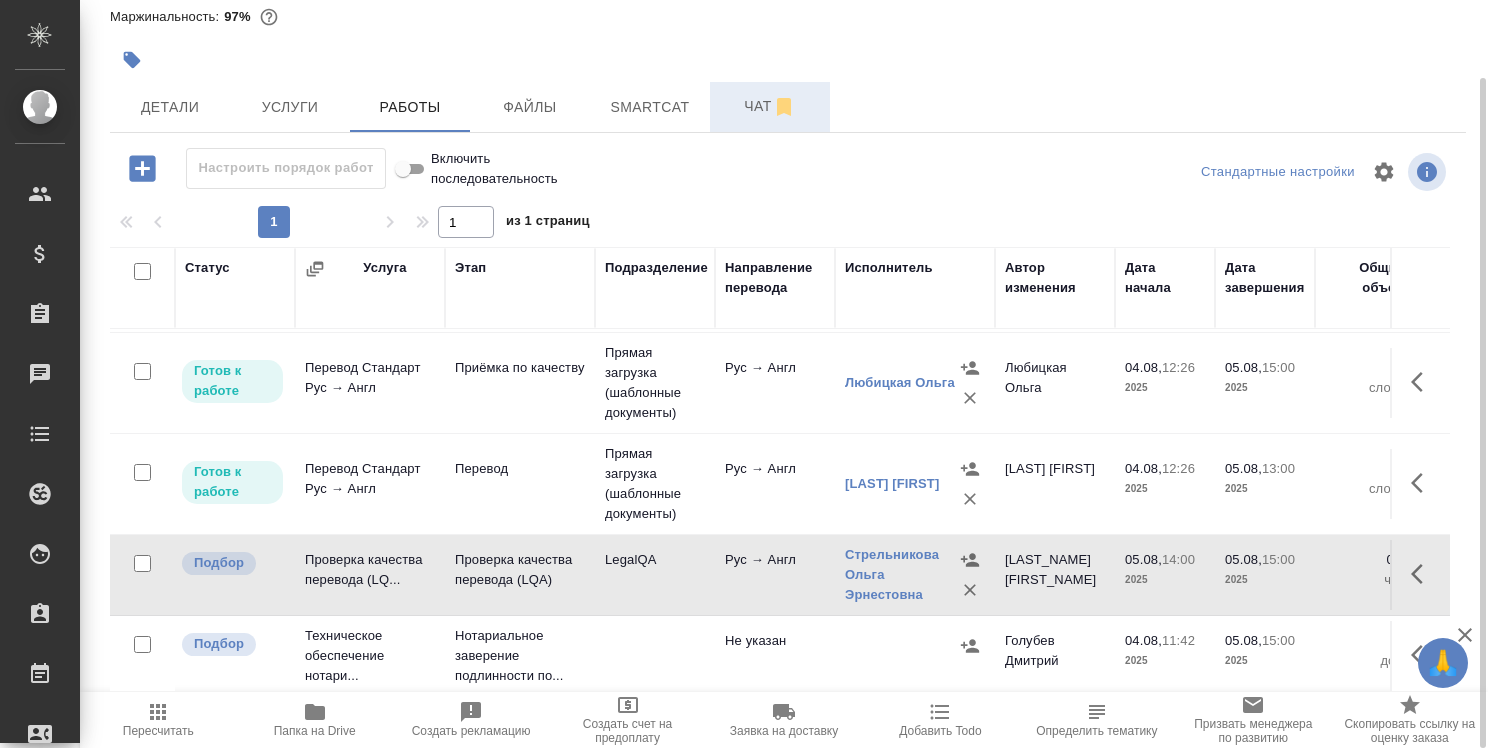 click on "Чат" at bounding box center (770, 106) 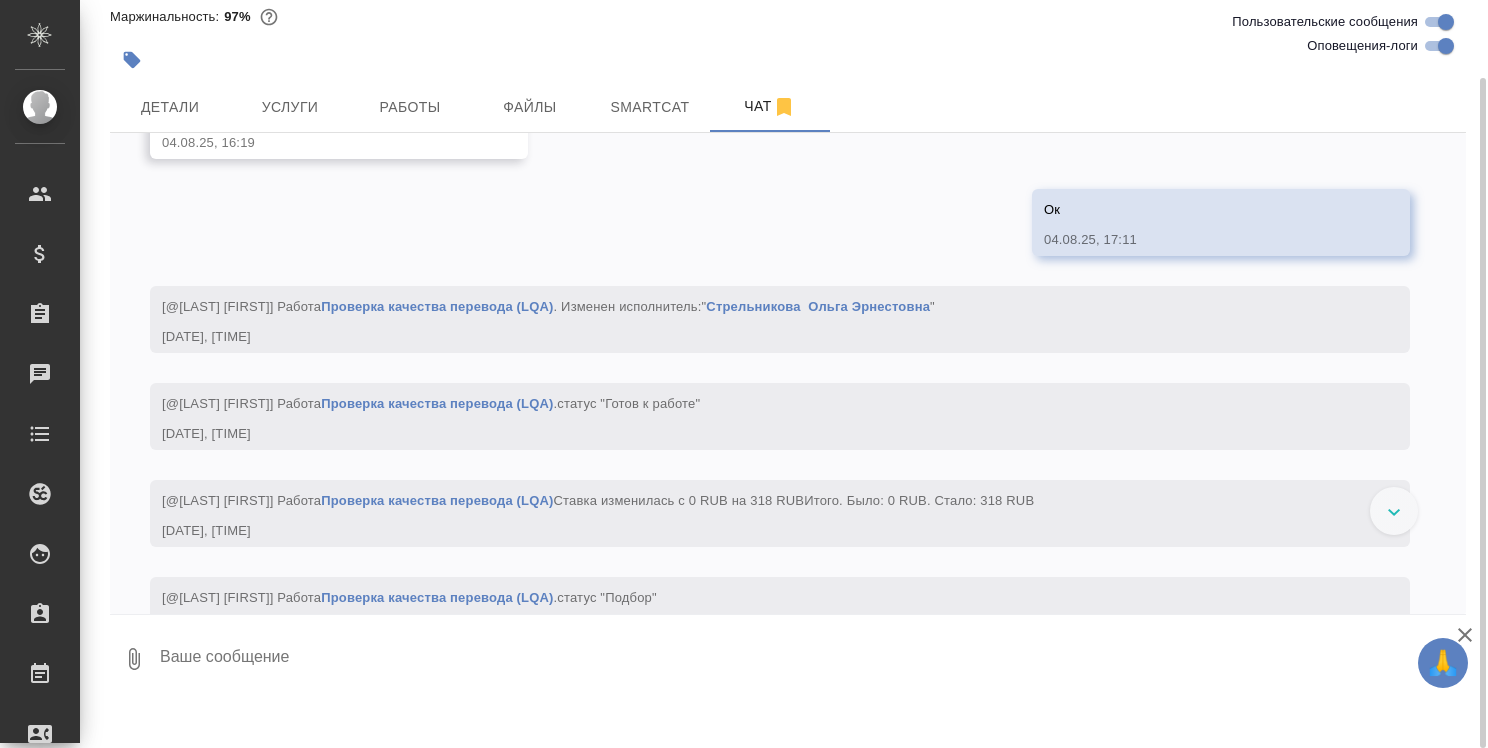 scroll, scrollTop: 6363, scrollLeft: 0, axis: vertical 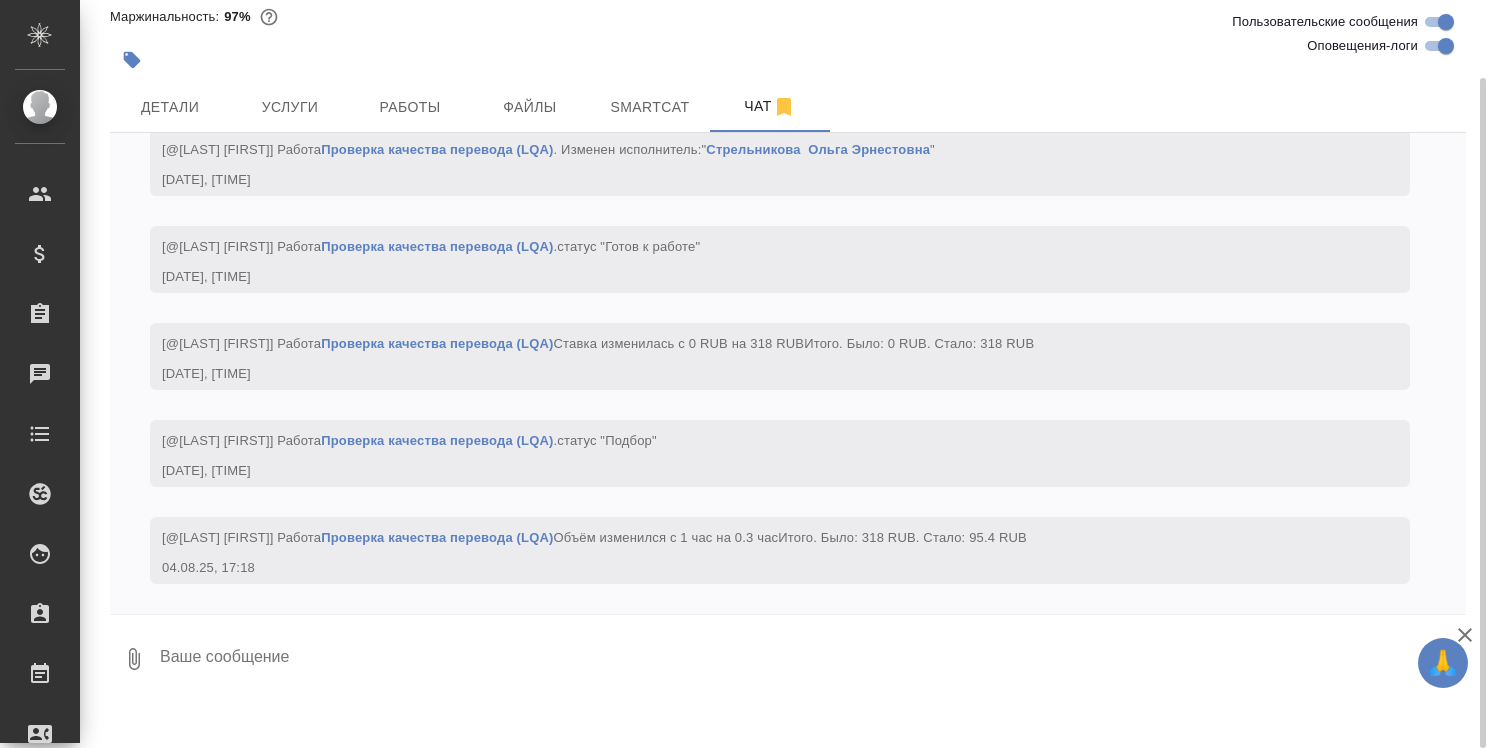 click at bounding box center (812, 659) 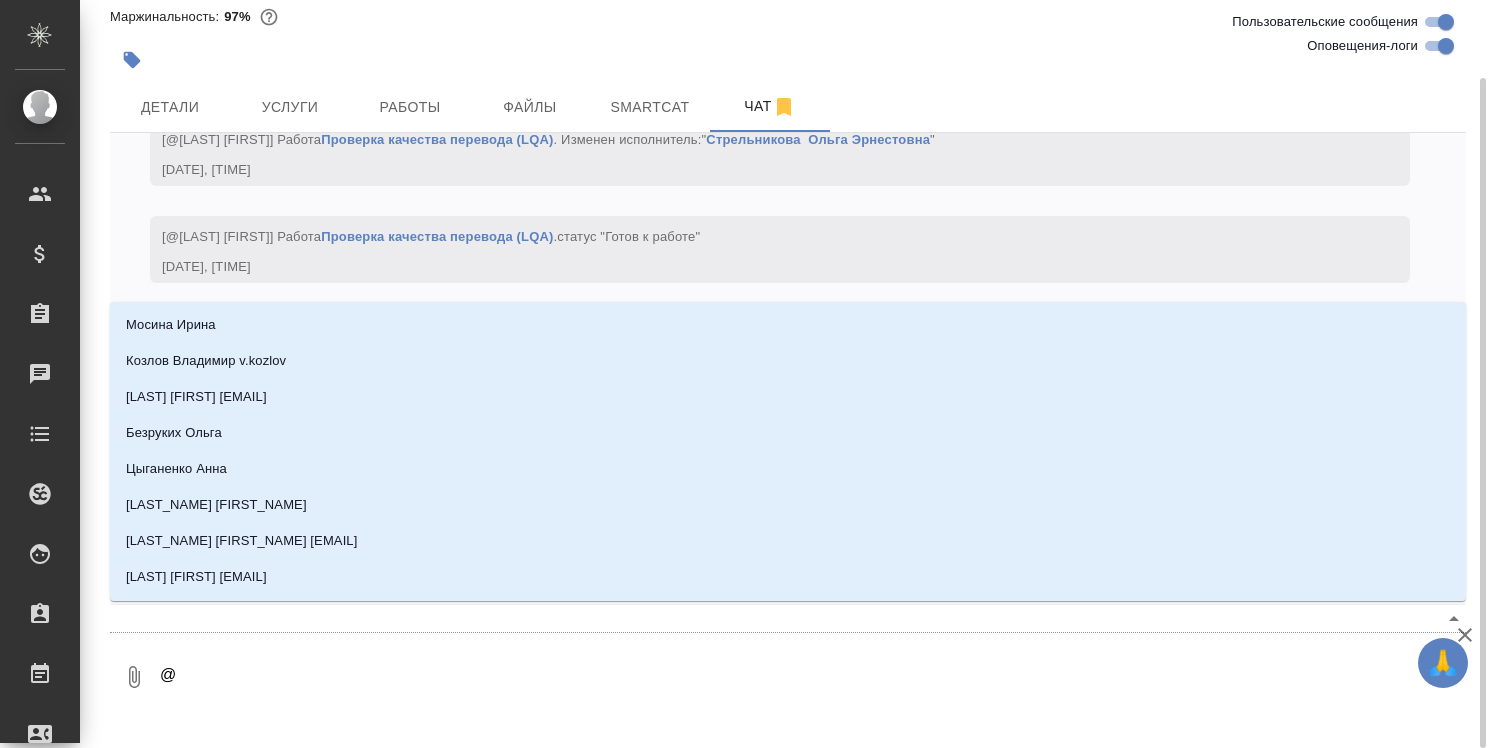 type on "@" 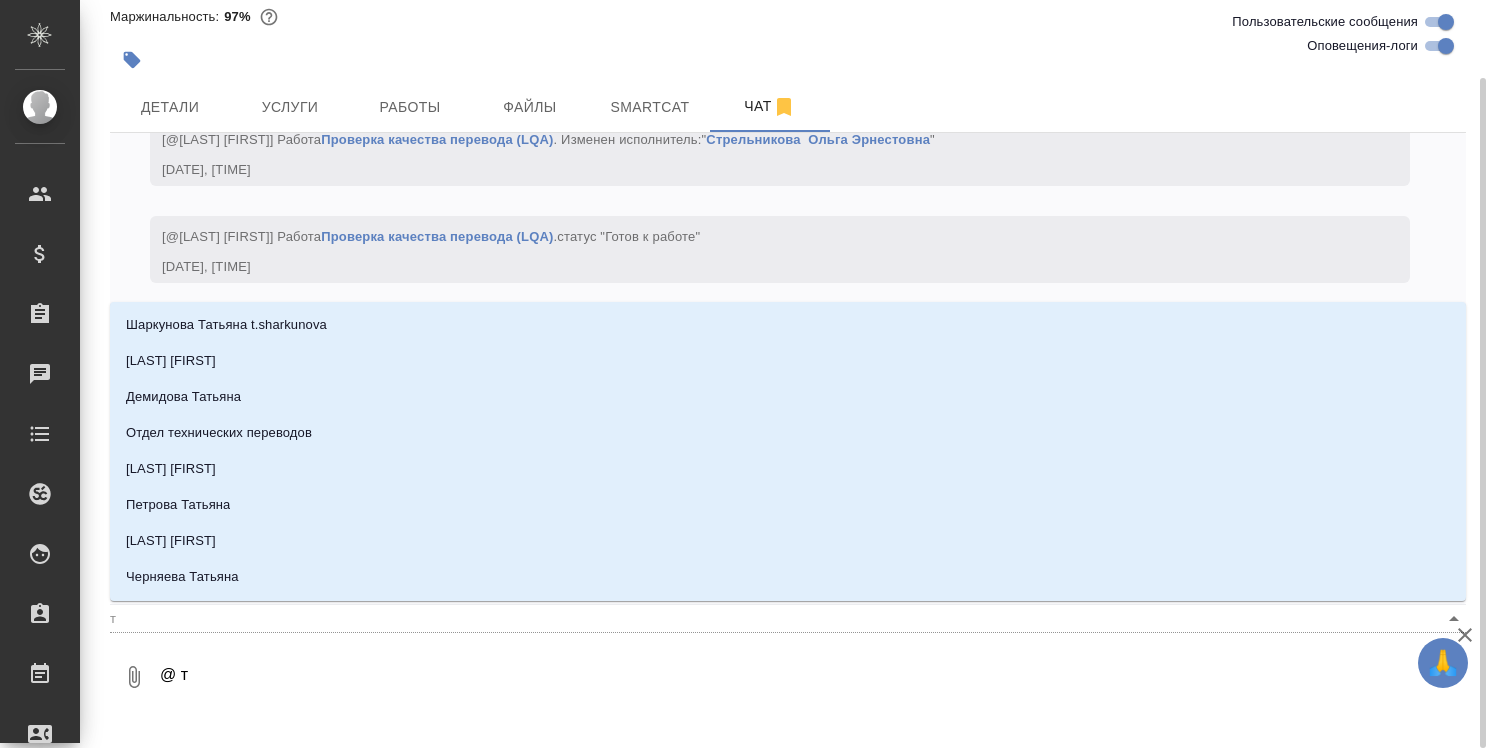 type on "@ та" 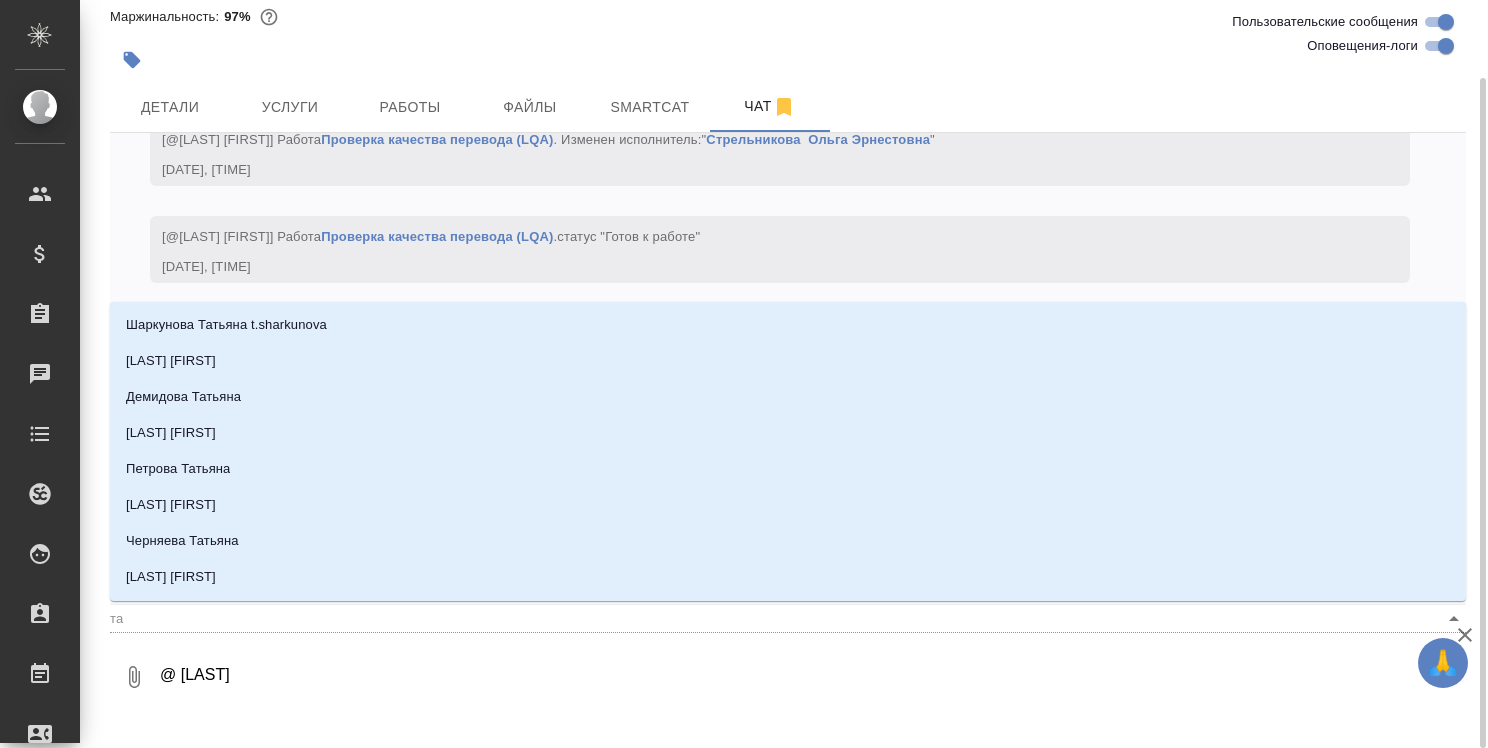 type on "@ т" 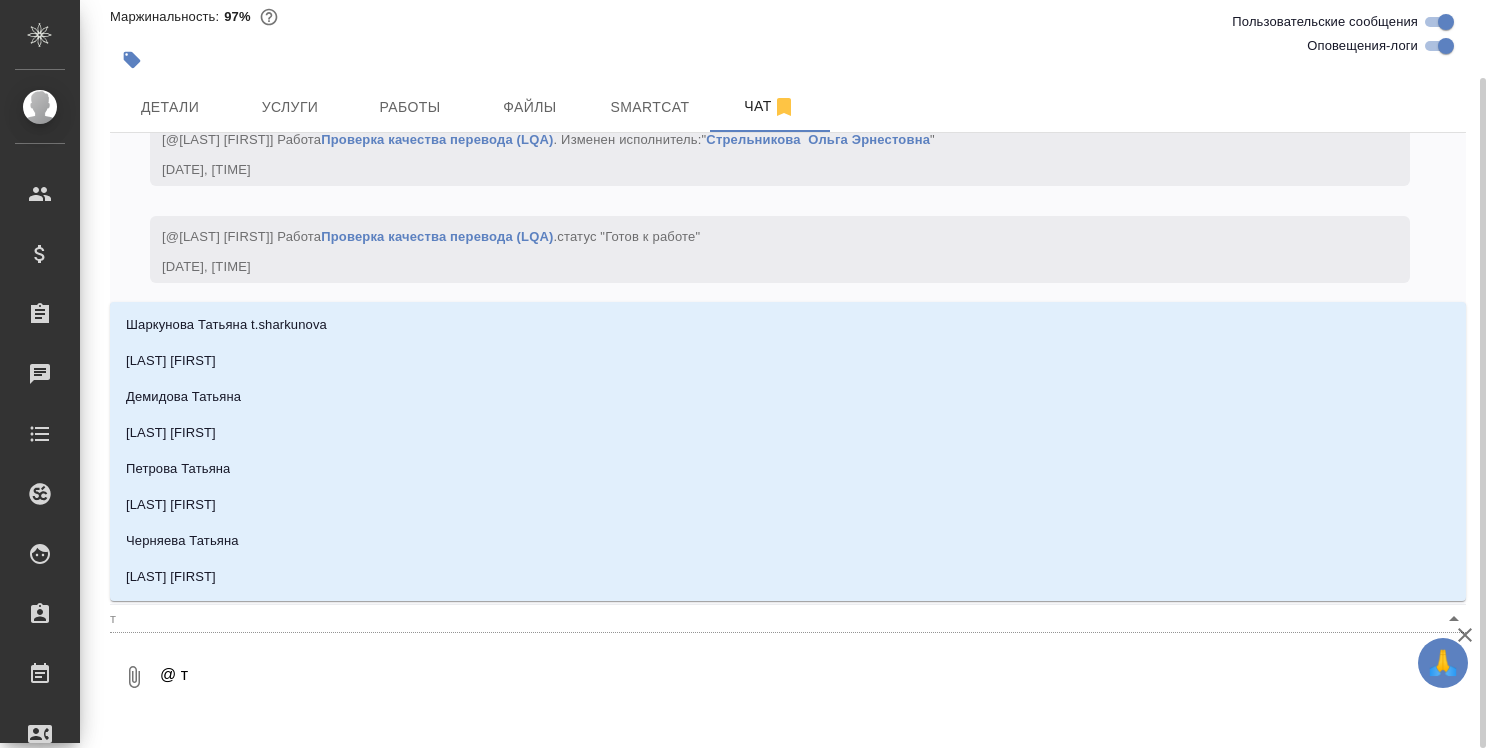 type on "@" 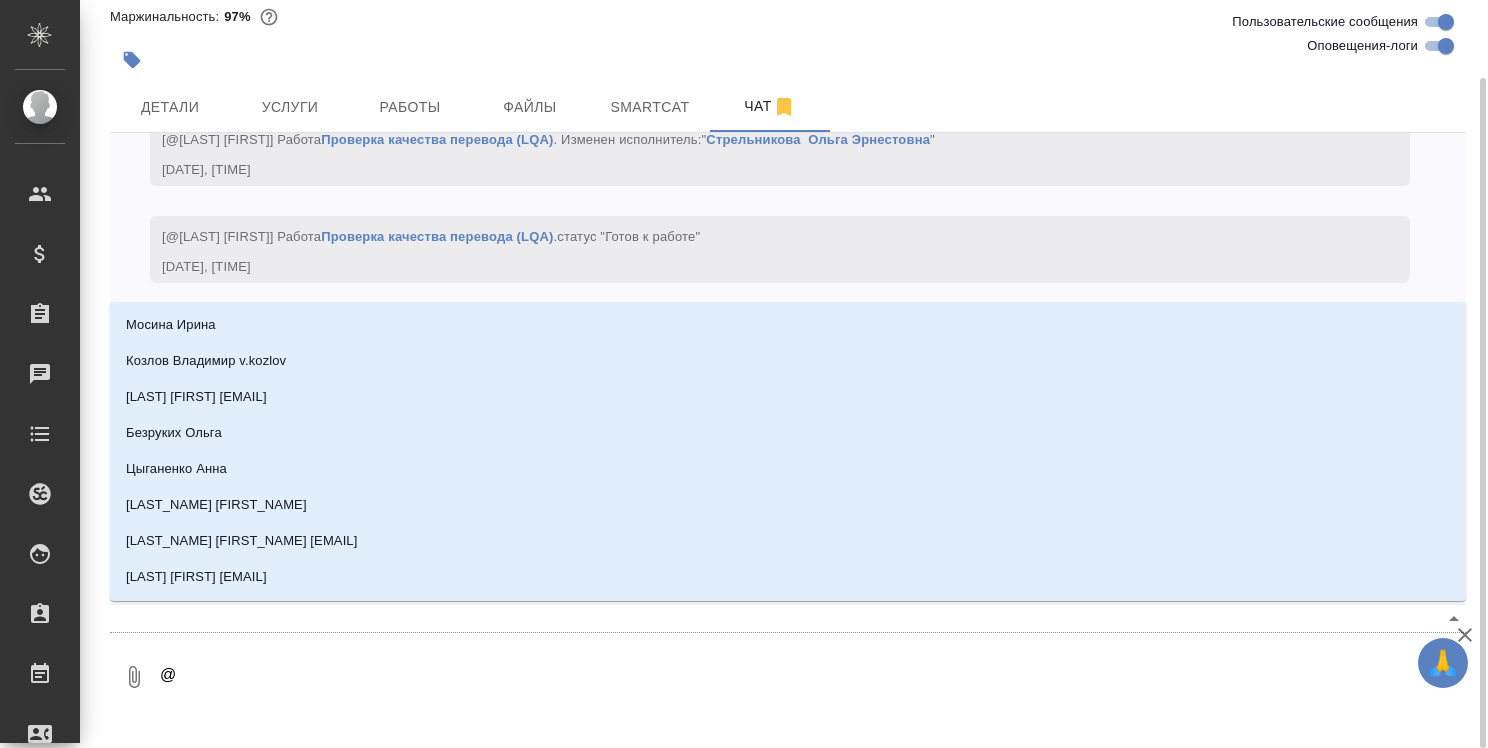 type on "@" 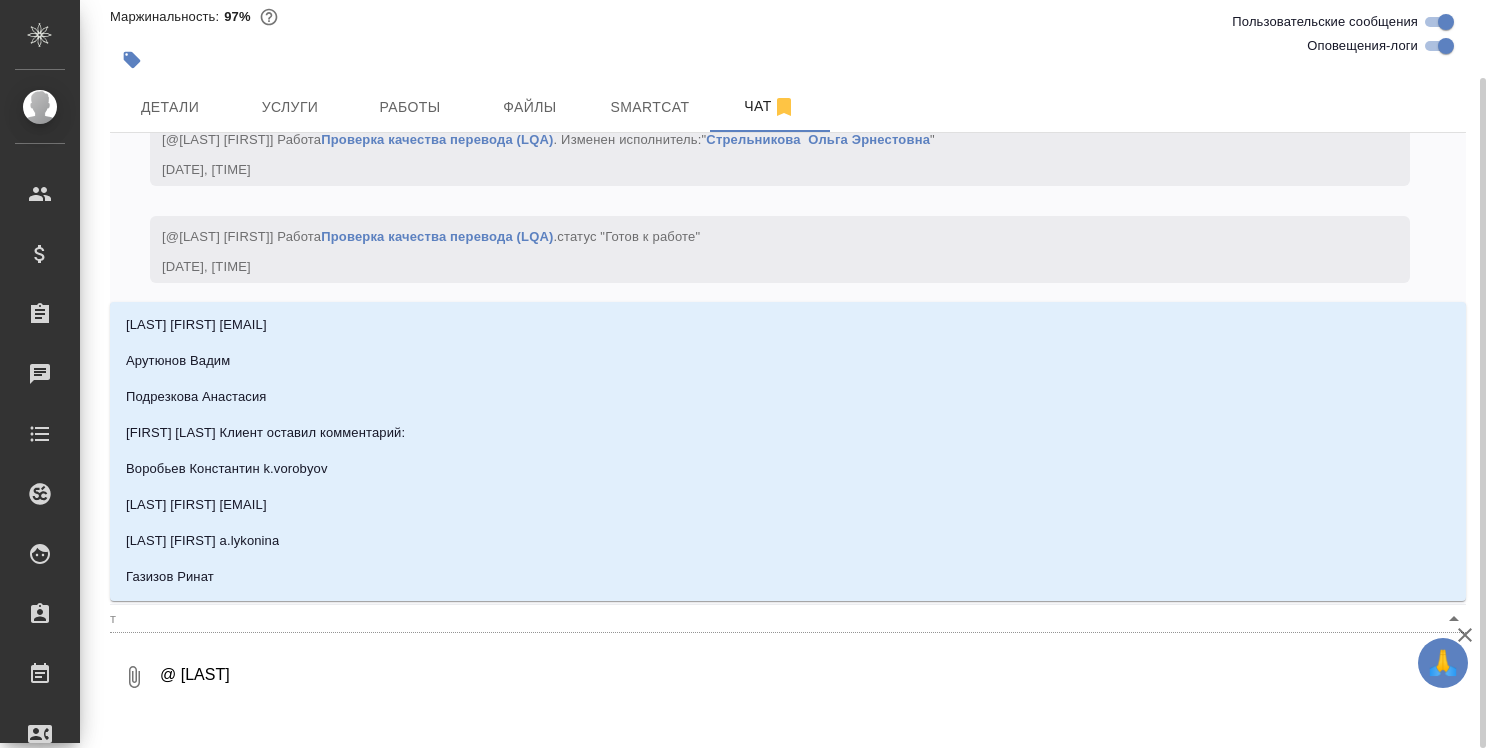 type on "@та" 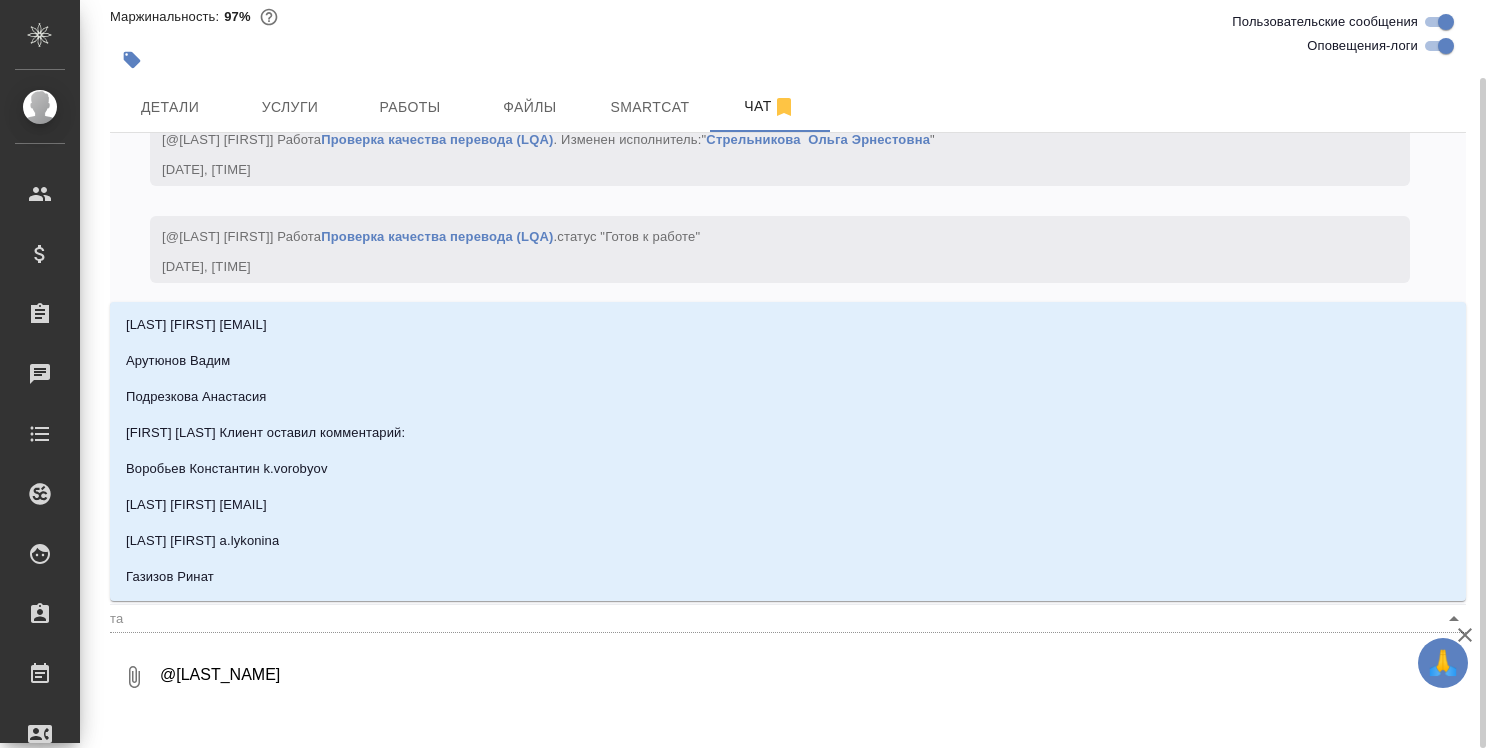 type on "@тар" 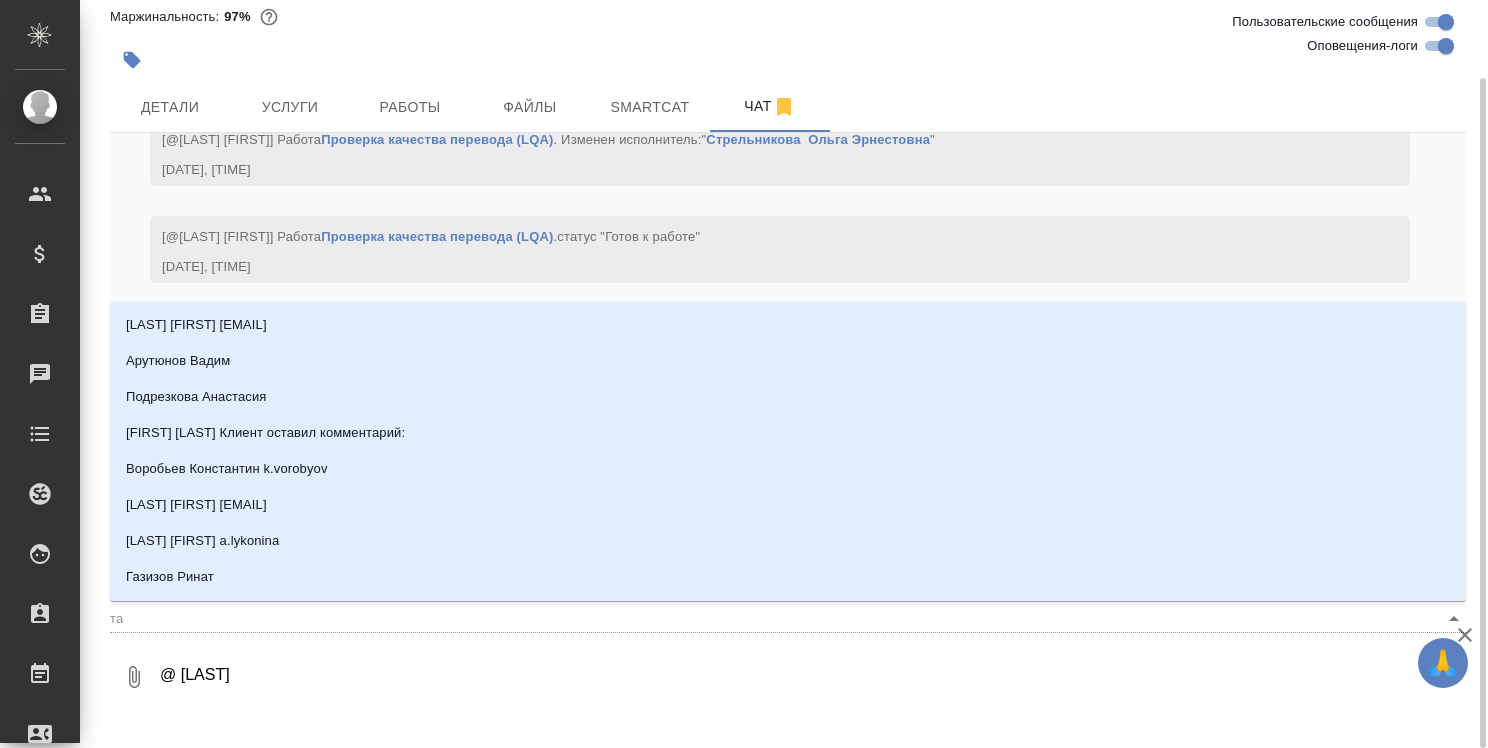 type on "тар" 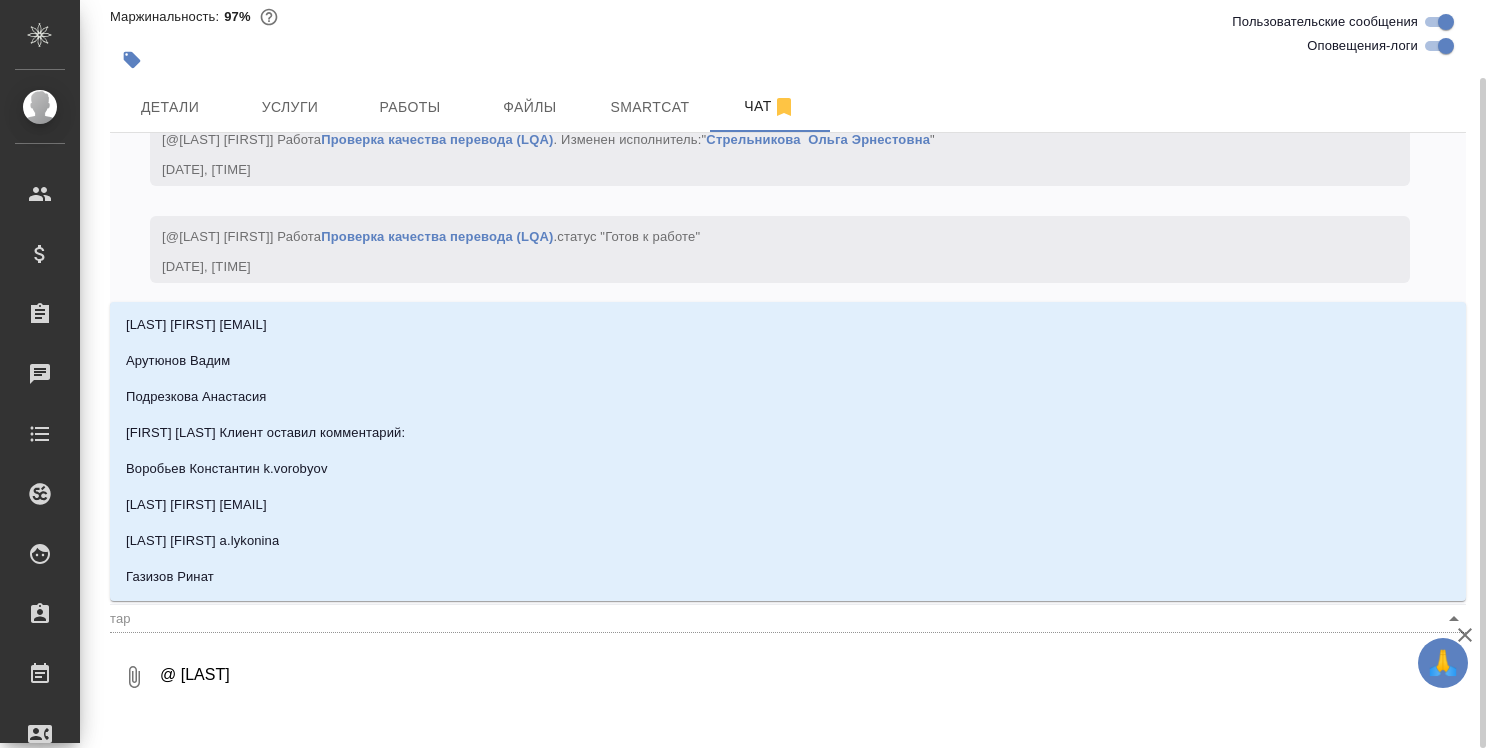 type on "@тара" 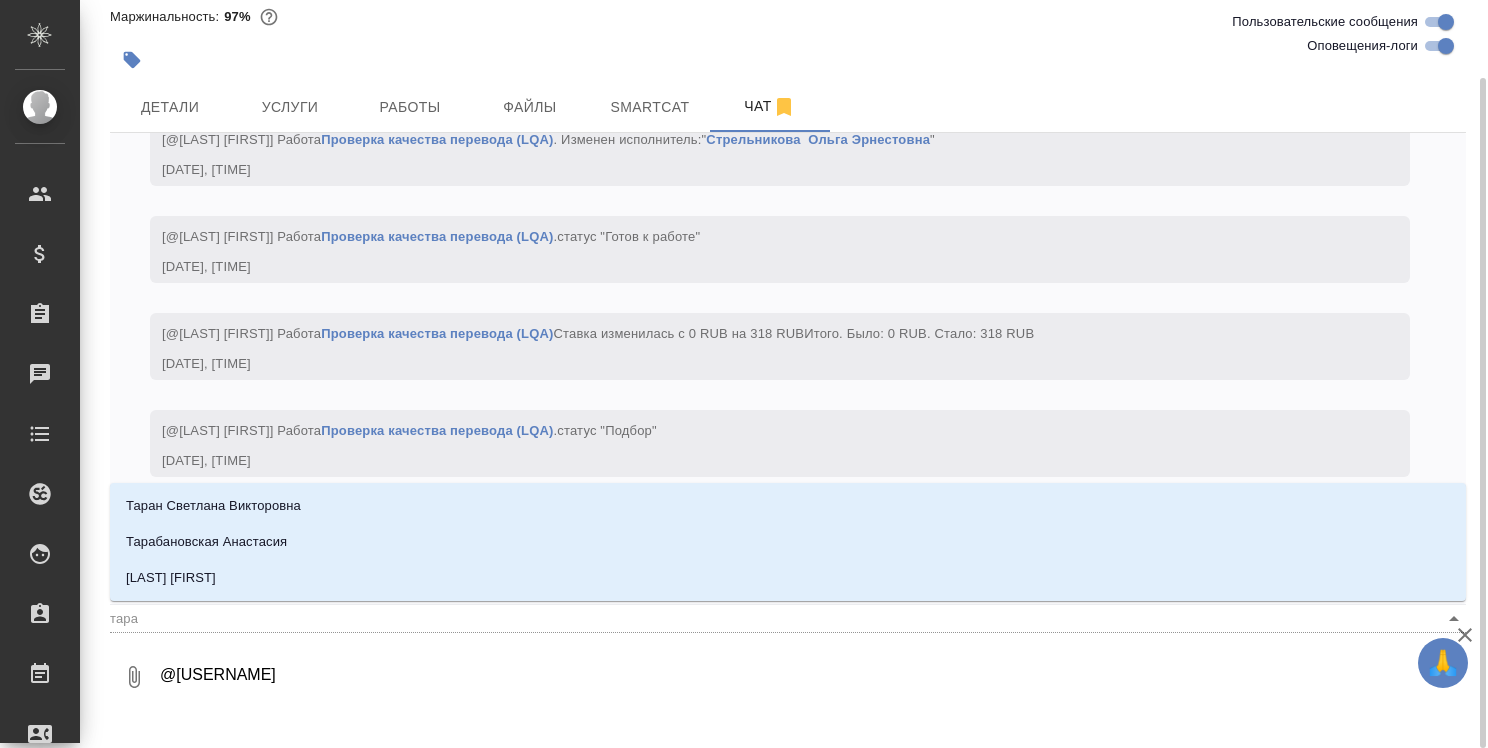 type on "@тараб" 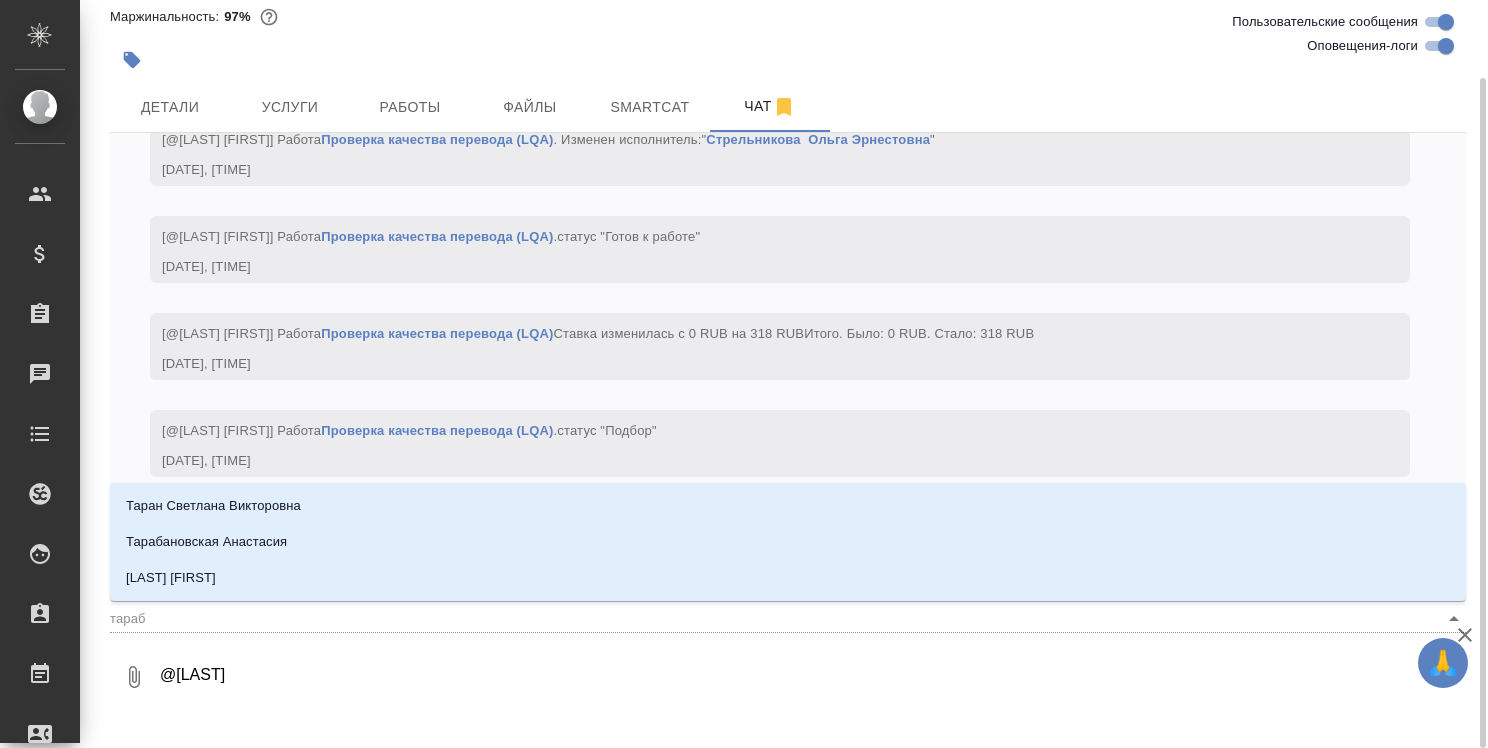 type on "@тараба" 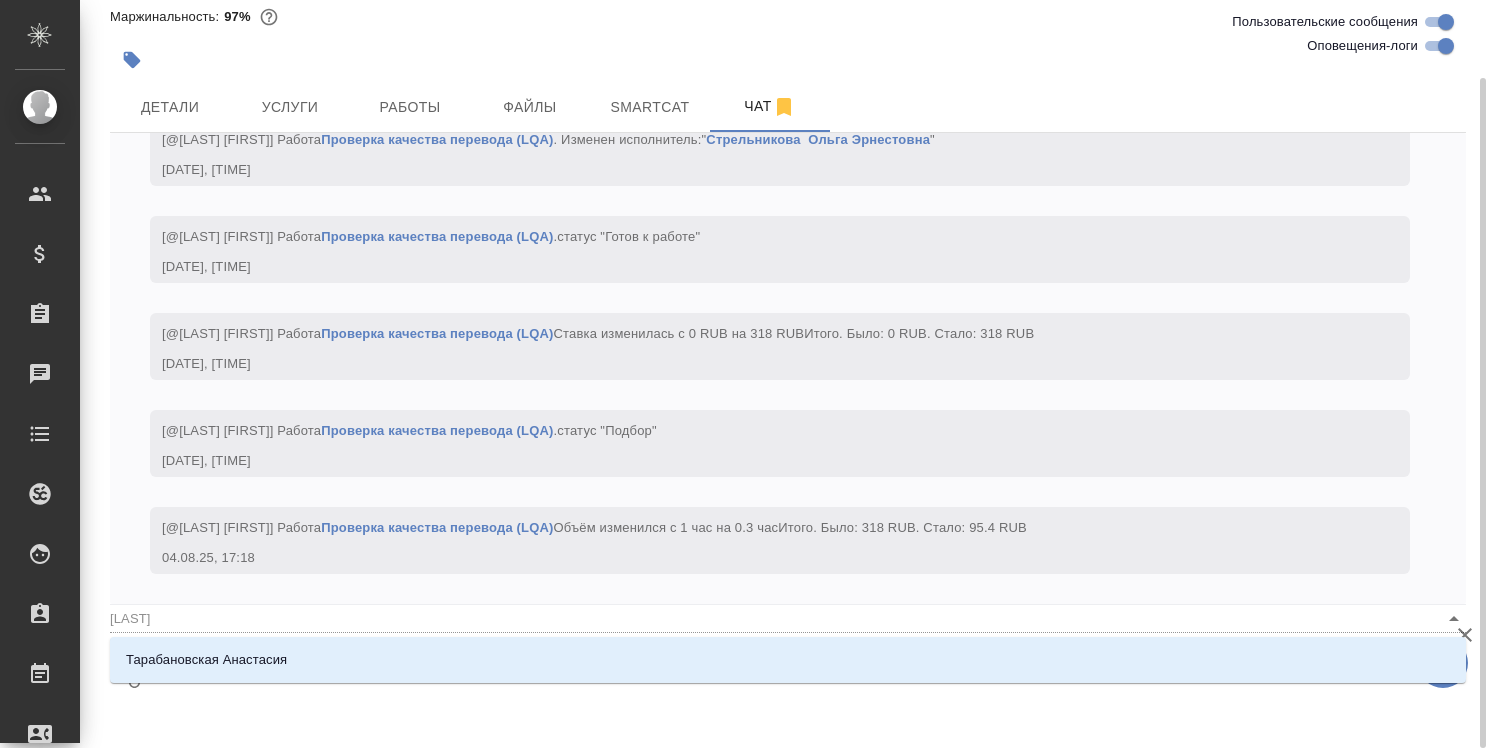 click on "Тарабановская Анастасия" at bounding box center (788, 660) 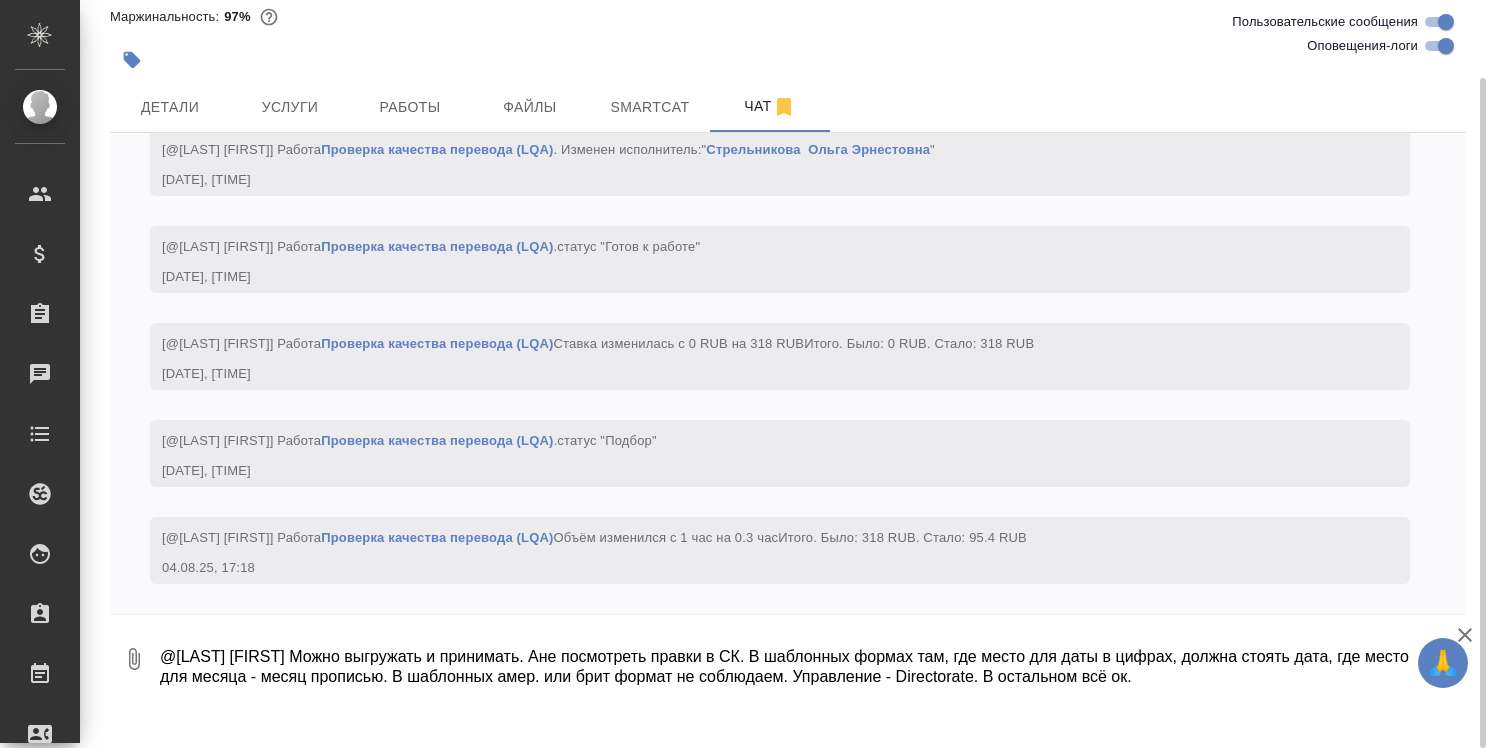 type on "@Тарабановская Анастасия Можно выгружать и принимать. Ане посмотреть правки в СК. В шаблонных формах там, где место для даты в цифрах, должна стоять дата, где место для месяца - месяц прописью. В шаблонных амер. или брит формат не соблюдаем. Управление - Directorate. В остальном всё ок." 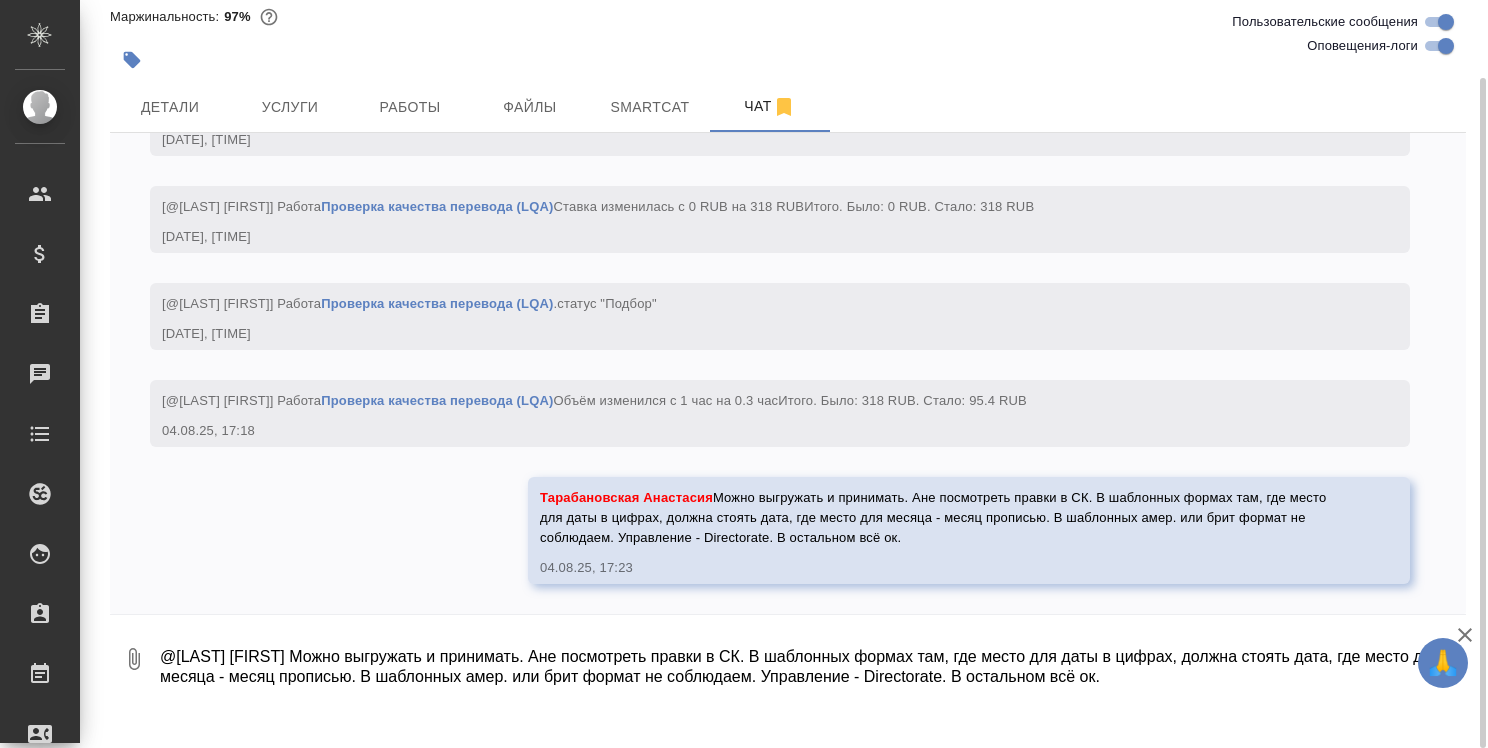 scroll, scrollTop: 6500, scrollLeft: 0, axis: vertical 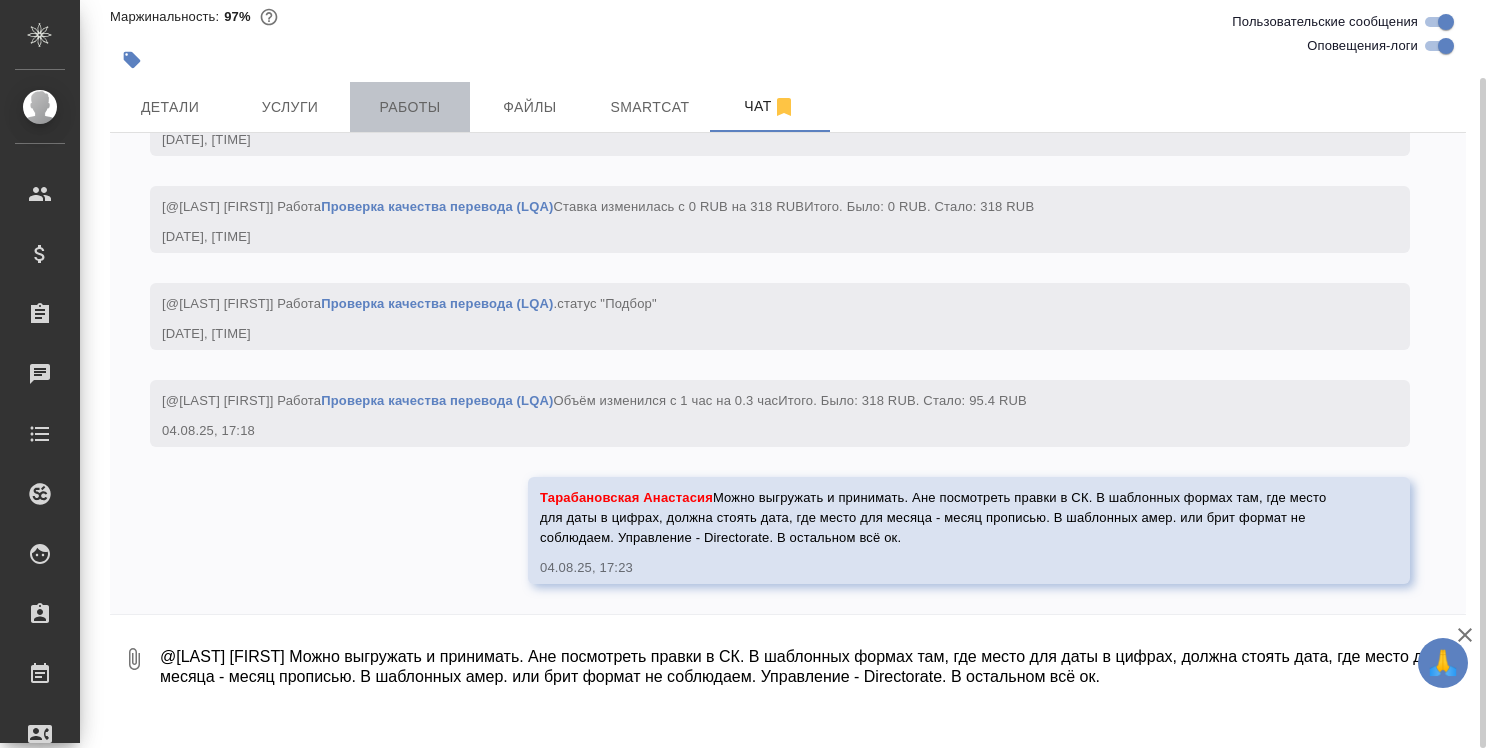 click on "Работы" at bounding box center (410, 107) 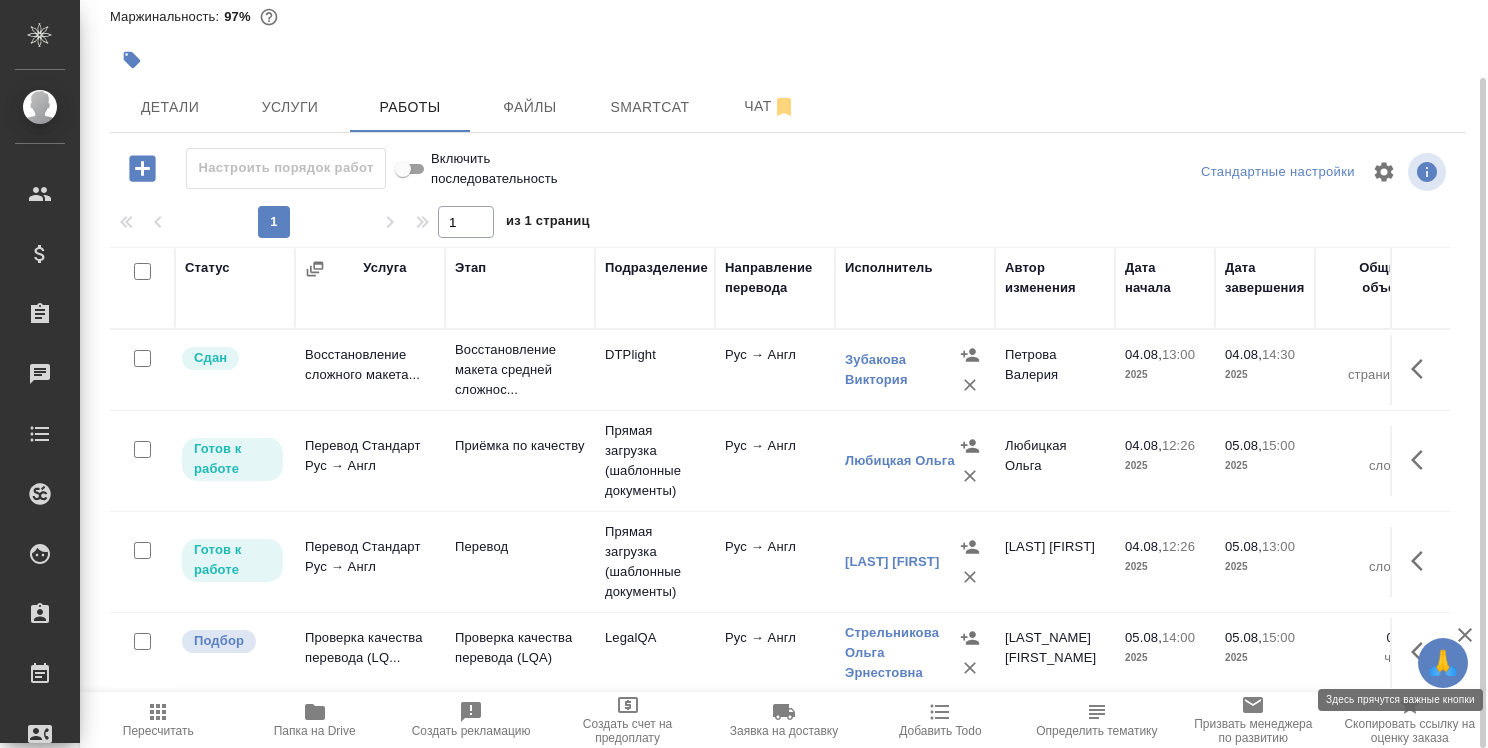 click 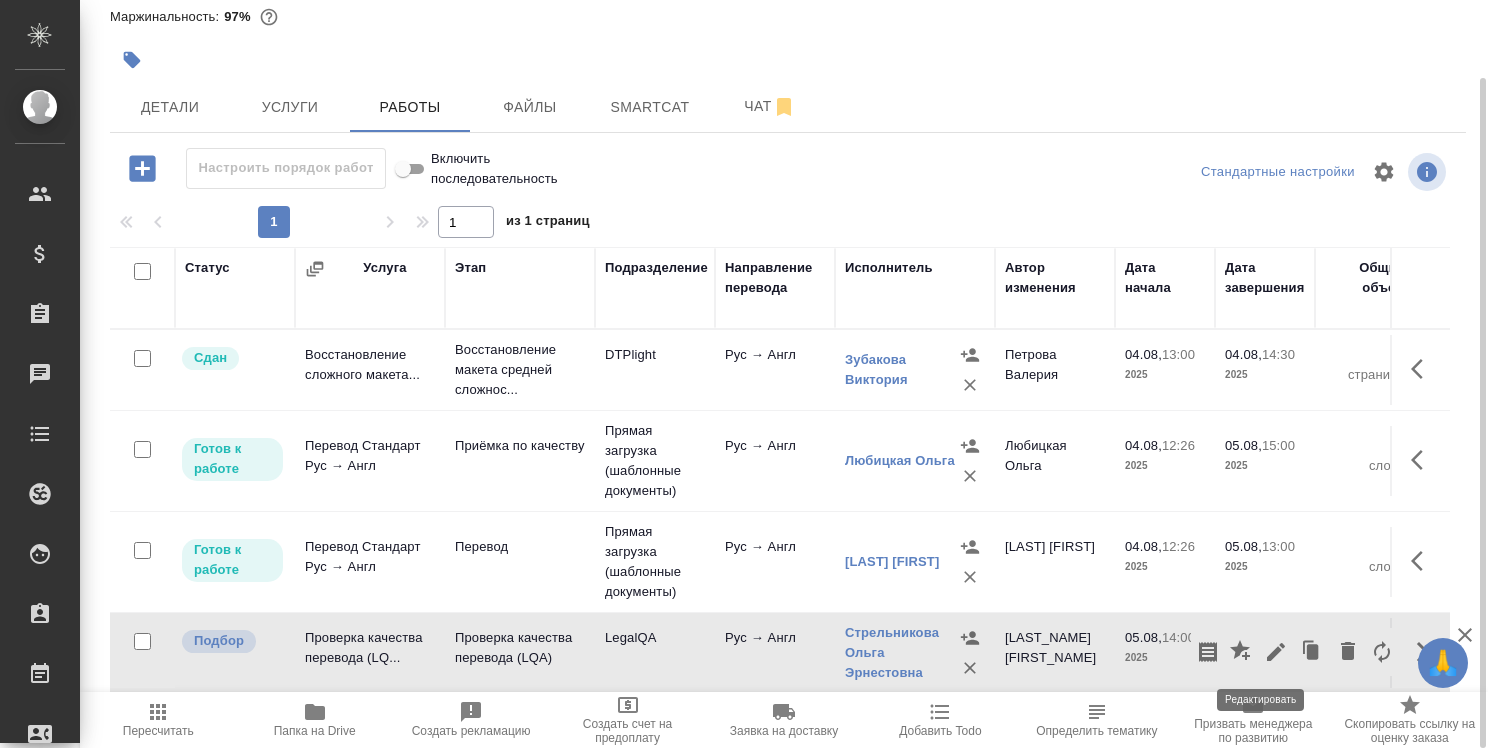 click 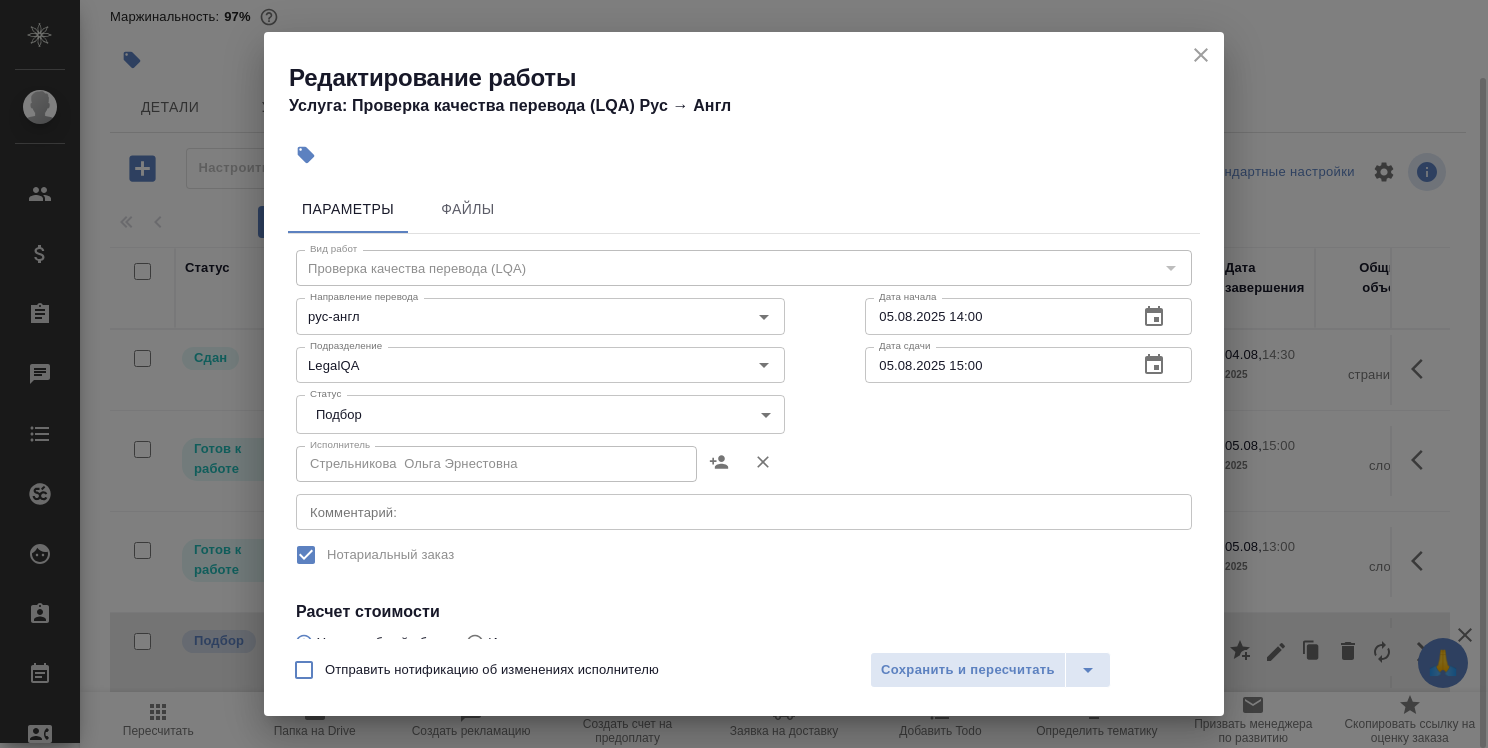 click on "🙏 .cls-1
fill:#fff;
AWATERA Strelnikova Olga Клиенты Спецификации Заказы 0 Чаты Todo Проекты SC Исполнители Кандидаты Работы Входящие заявки Заявки на доставку Рекламации Проекты процессинга Конференции Выйти BAB_ELPD-19 В работе inProgress Святая троица holyTrinity Кратко детали заказа Ответственная команда: Бабушкинская Клиент: ООО Элпида Договор: МБ-4104 Дата создания: 04.08.2025, 11:41 Дата сдачи: 05.08.2025, 15:00 Итого: 2 305,50 ₽ К оплате: 2 305,50 ₽ Маржинальность: 97% Детали Услуги Работы Файлы Smartcat Чат Настроить порядок работ Включить последовательность Стандартные настройки 1 1 Статус" at bounding box center (744, 374) 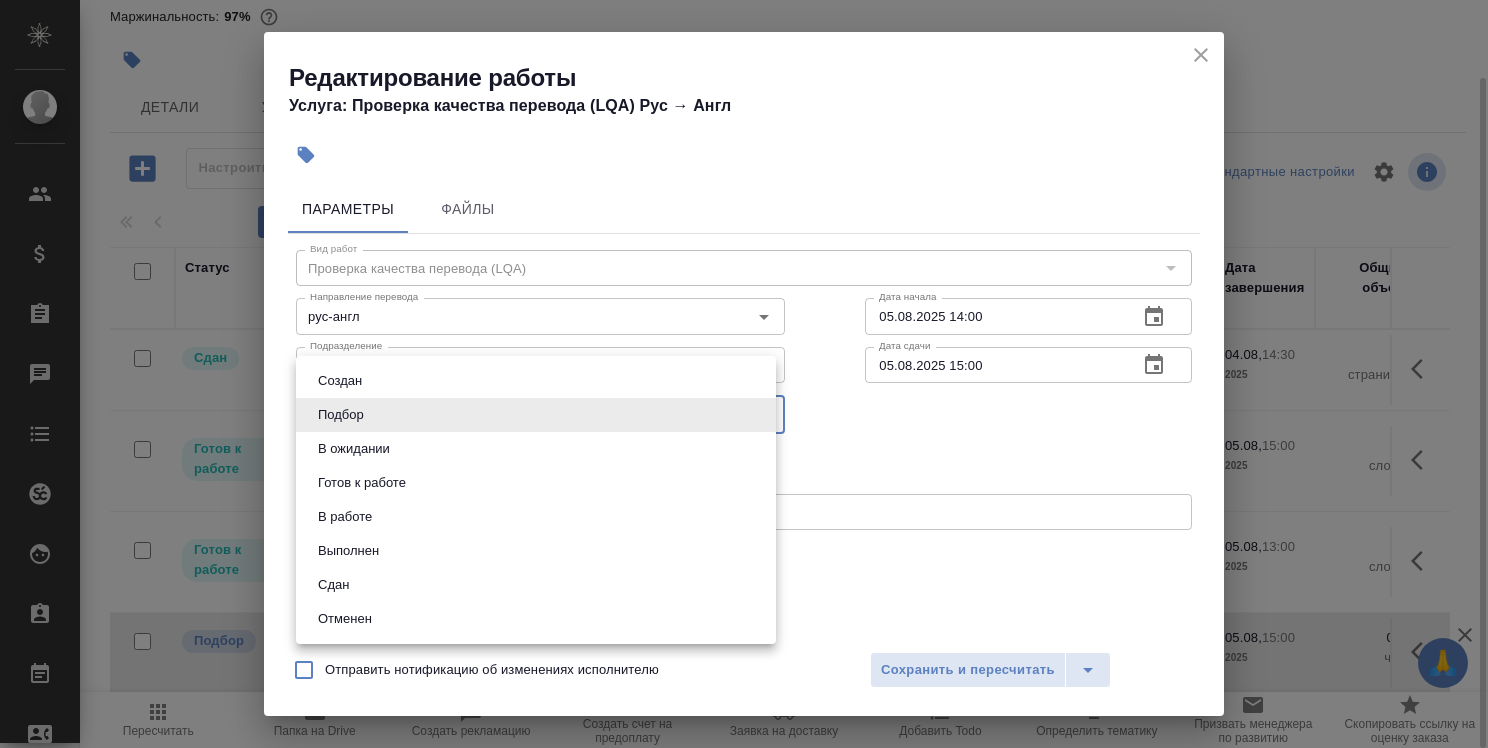 click on "Сдан" at bounding box center (536, 585) 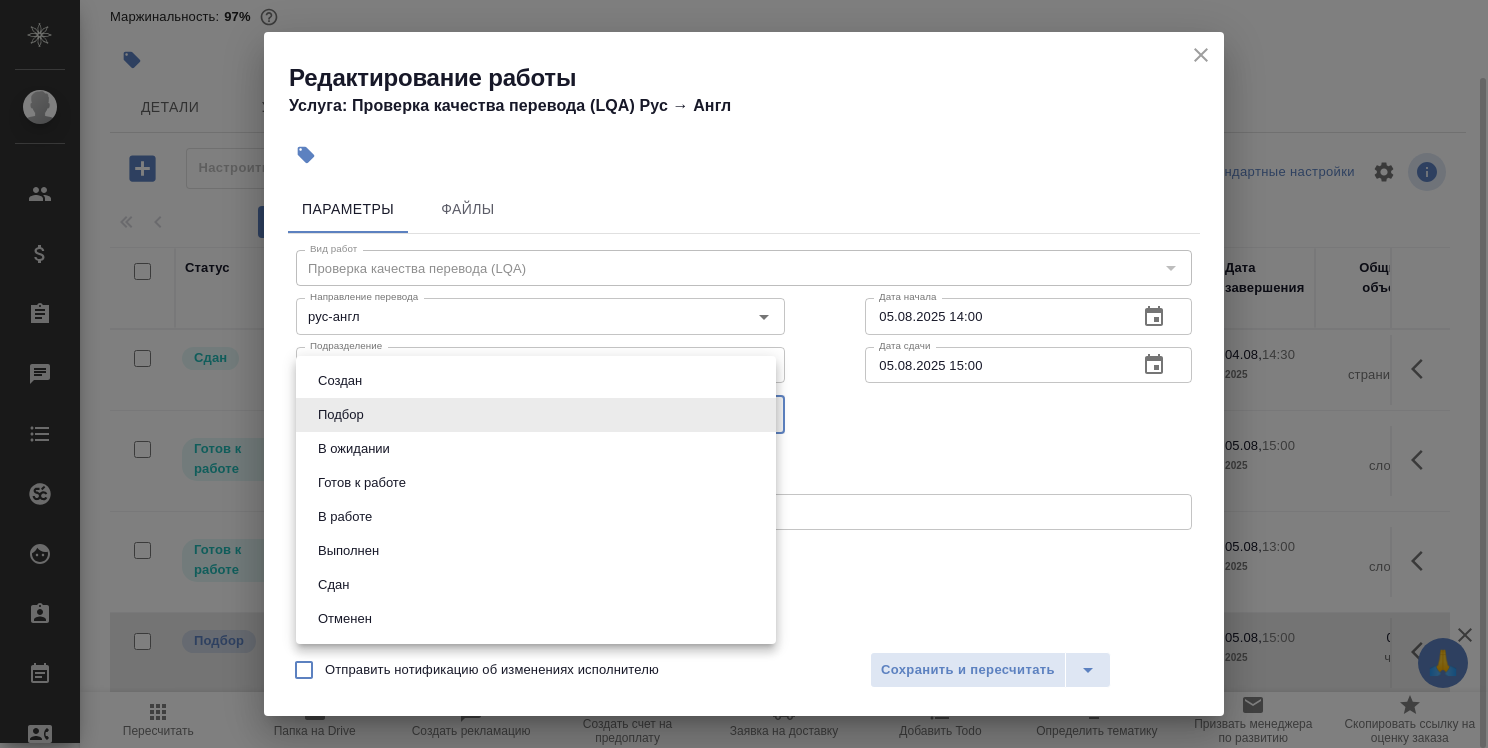 type on "closed" 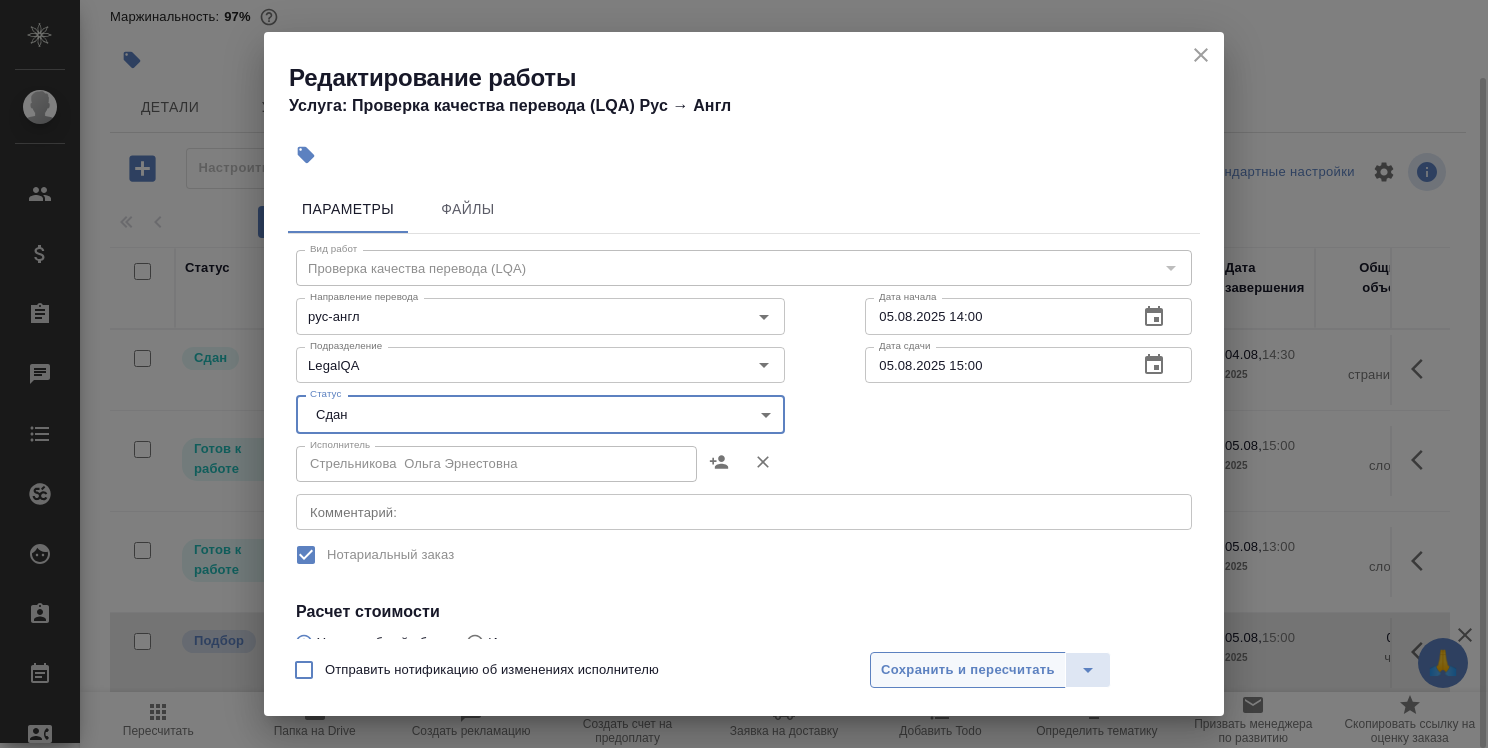 click on "Сохранить и пересчитать" at bounding box center (968, 670) 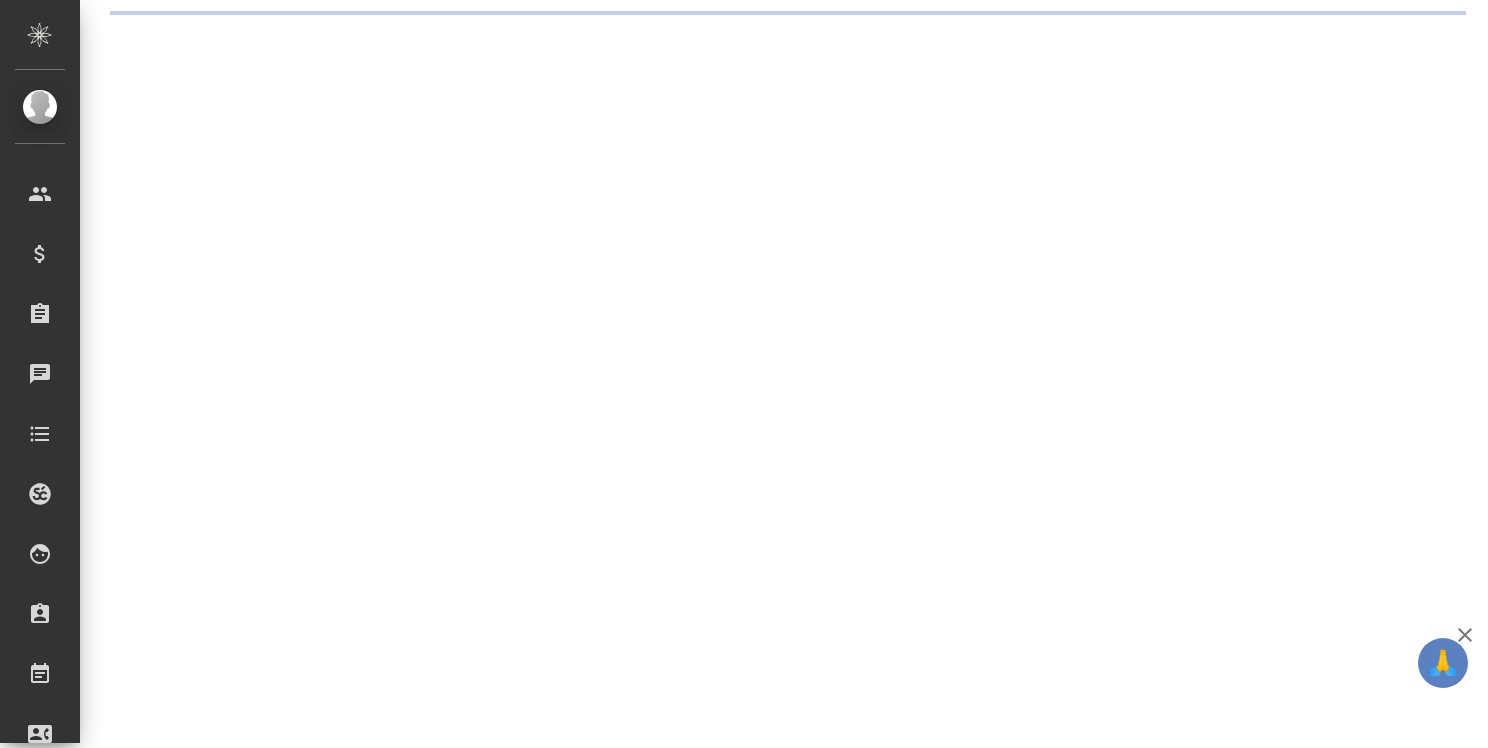 scroll, scrollTop: 0, scrollLeft: 0, axis: both 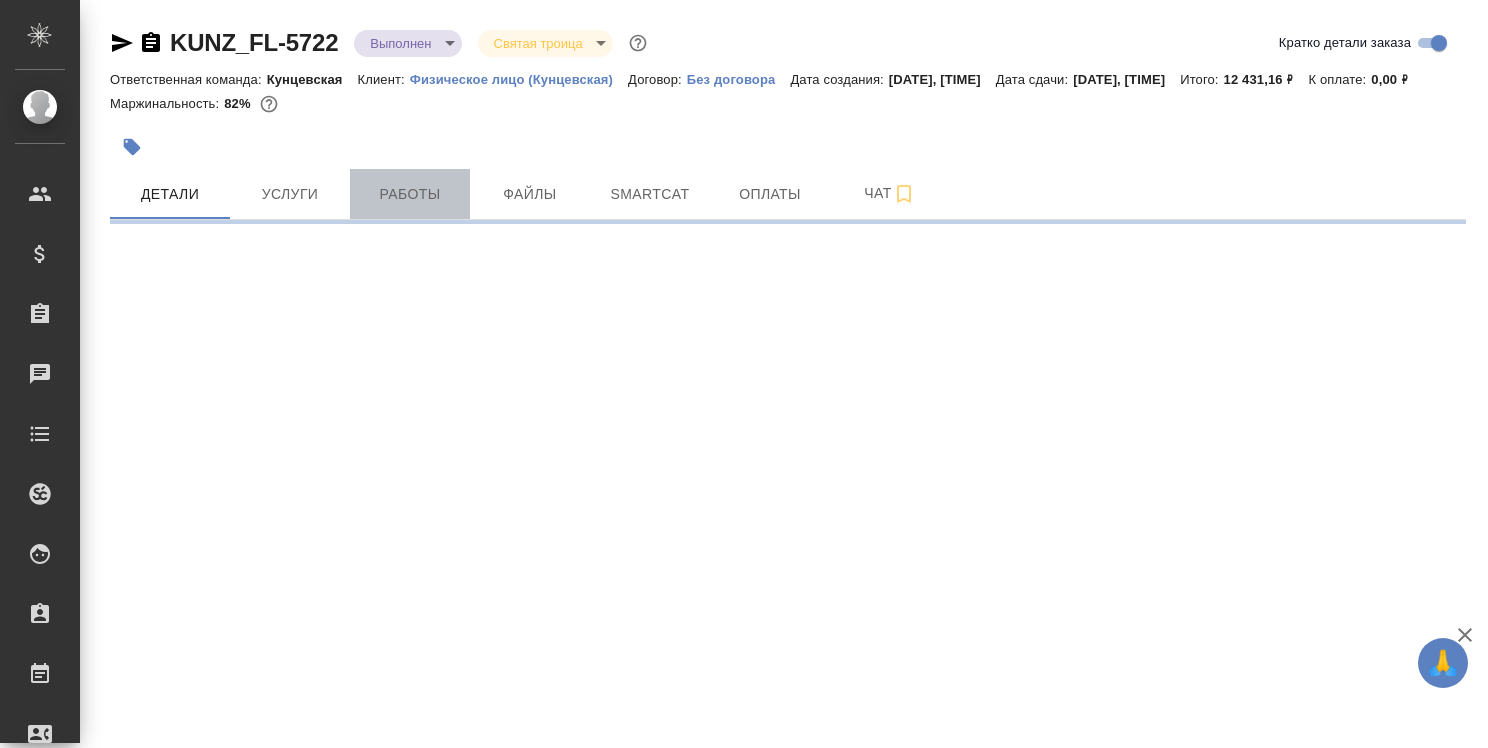 click on "Работы" at bounding box center (410, 194) 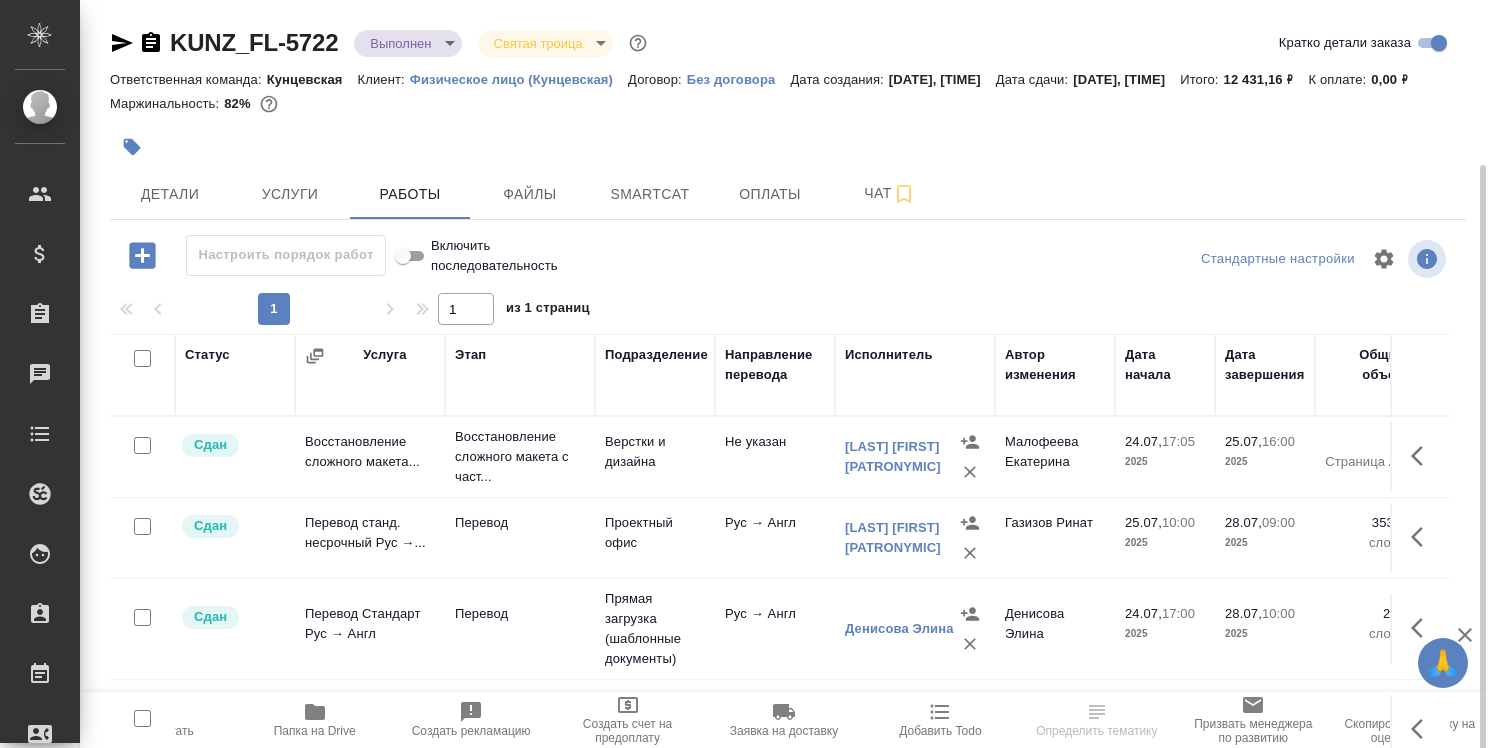scroll, scrollTop: 87, scrollLeft: 0, axis: vertical 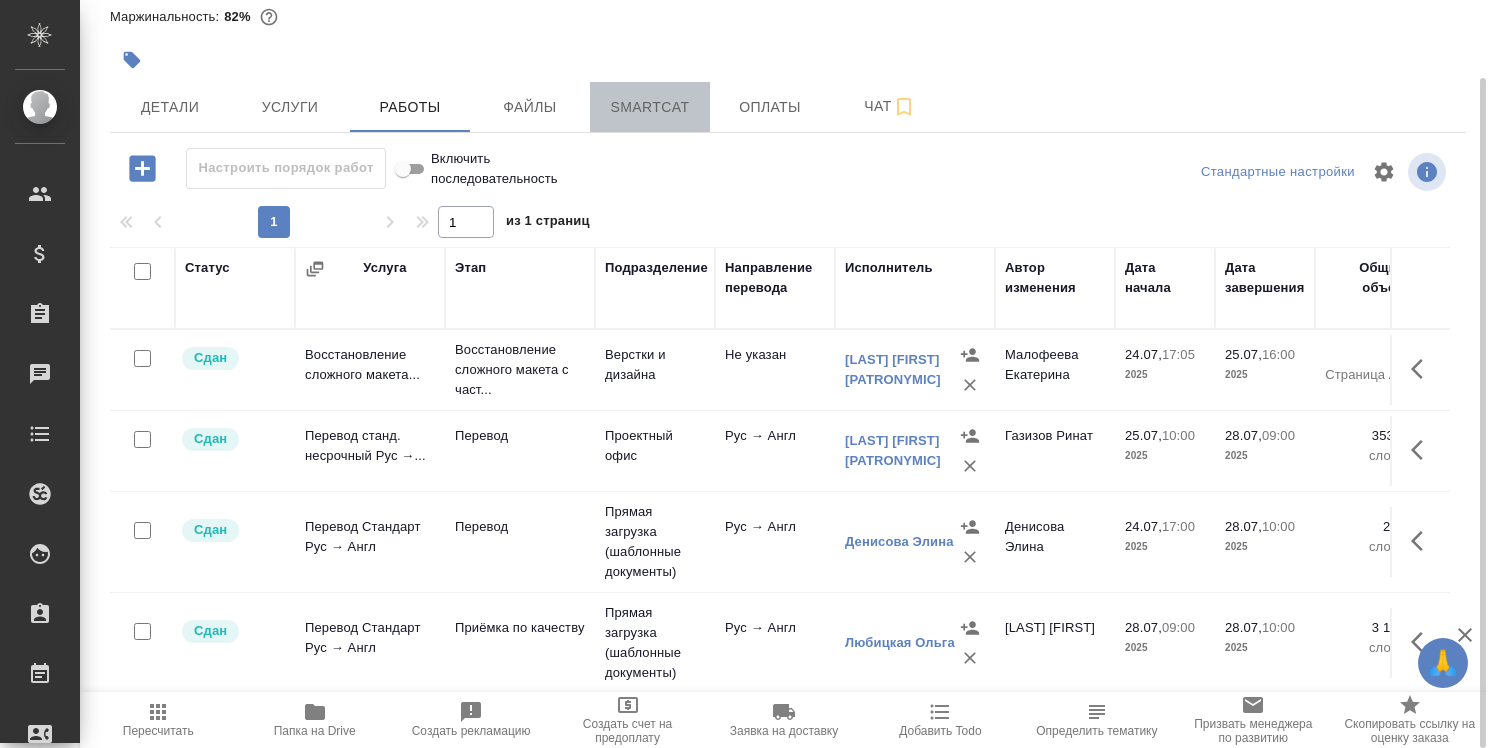 click on "Smartcat" at bounding box center [650, 107] 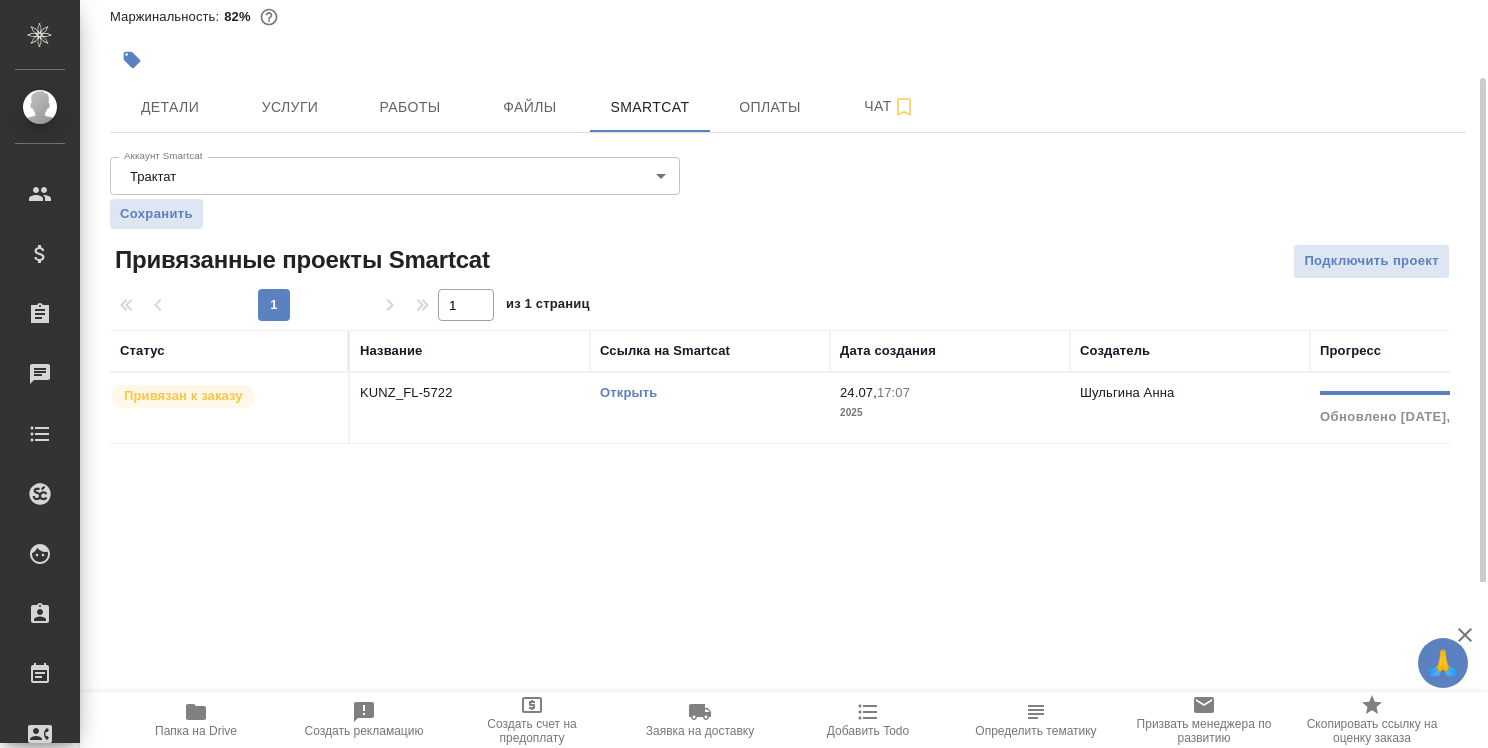 click on "Открыть" at bounding box center [628, 392] 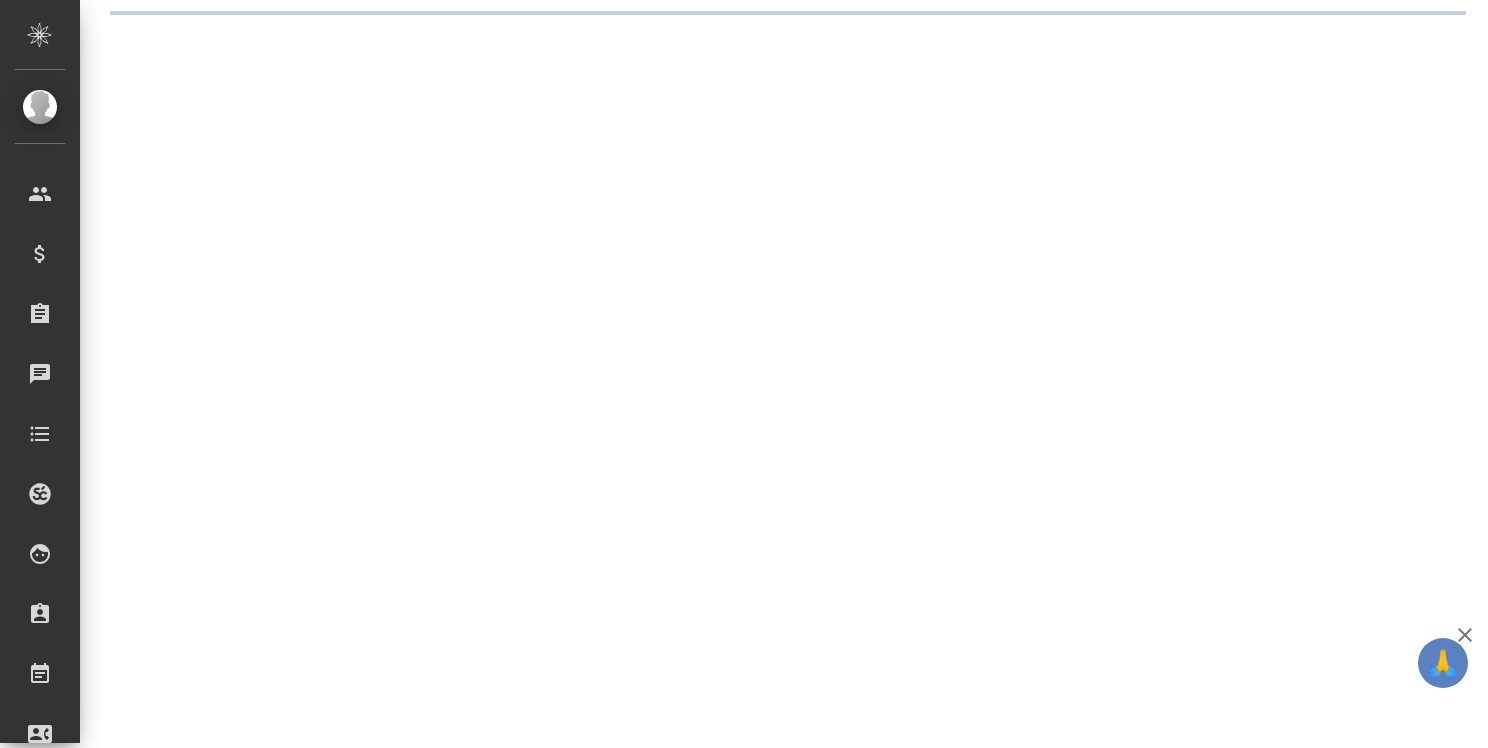 scroll, scrollTop: 0, scrollLeft: 0, axis: both 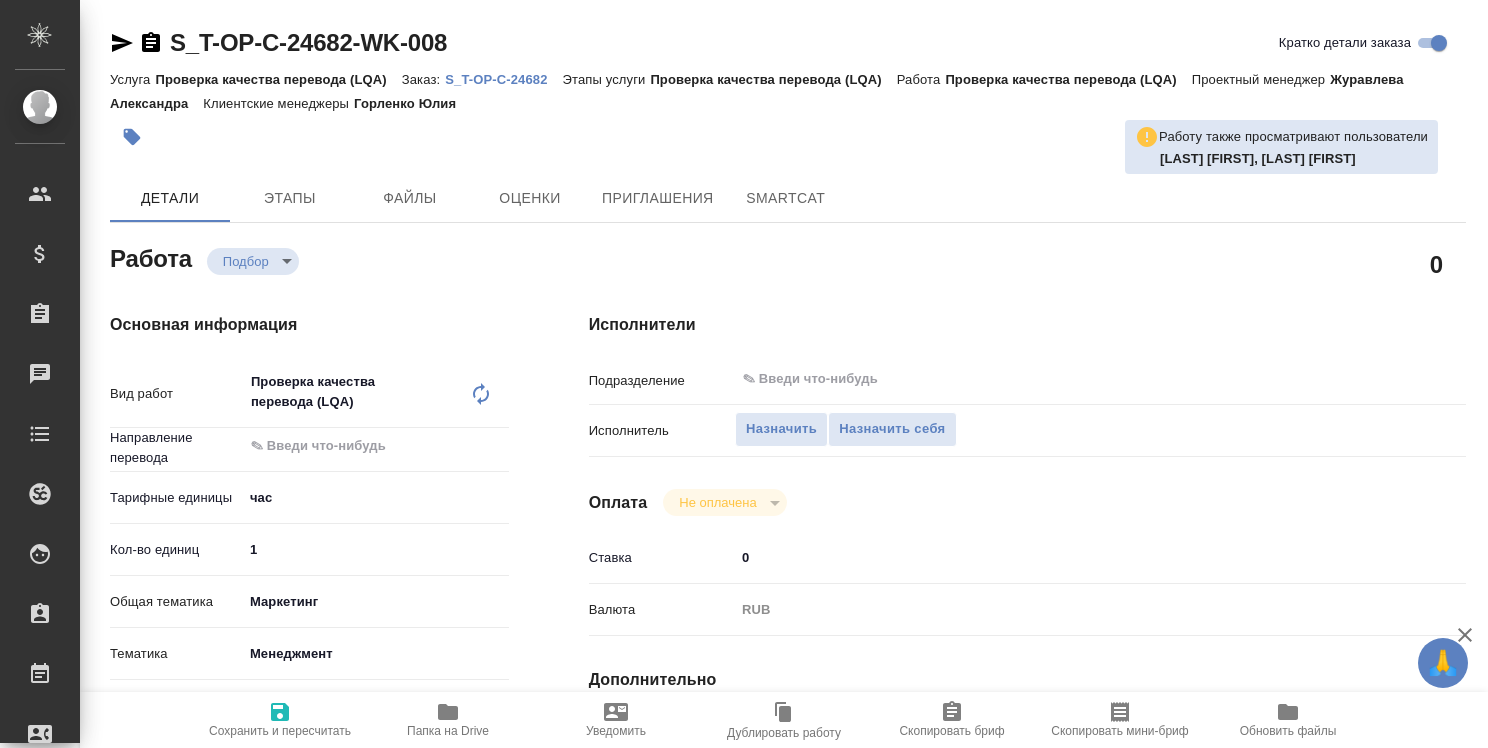 type on "x" 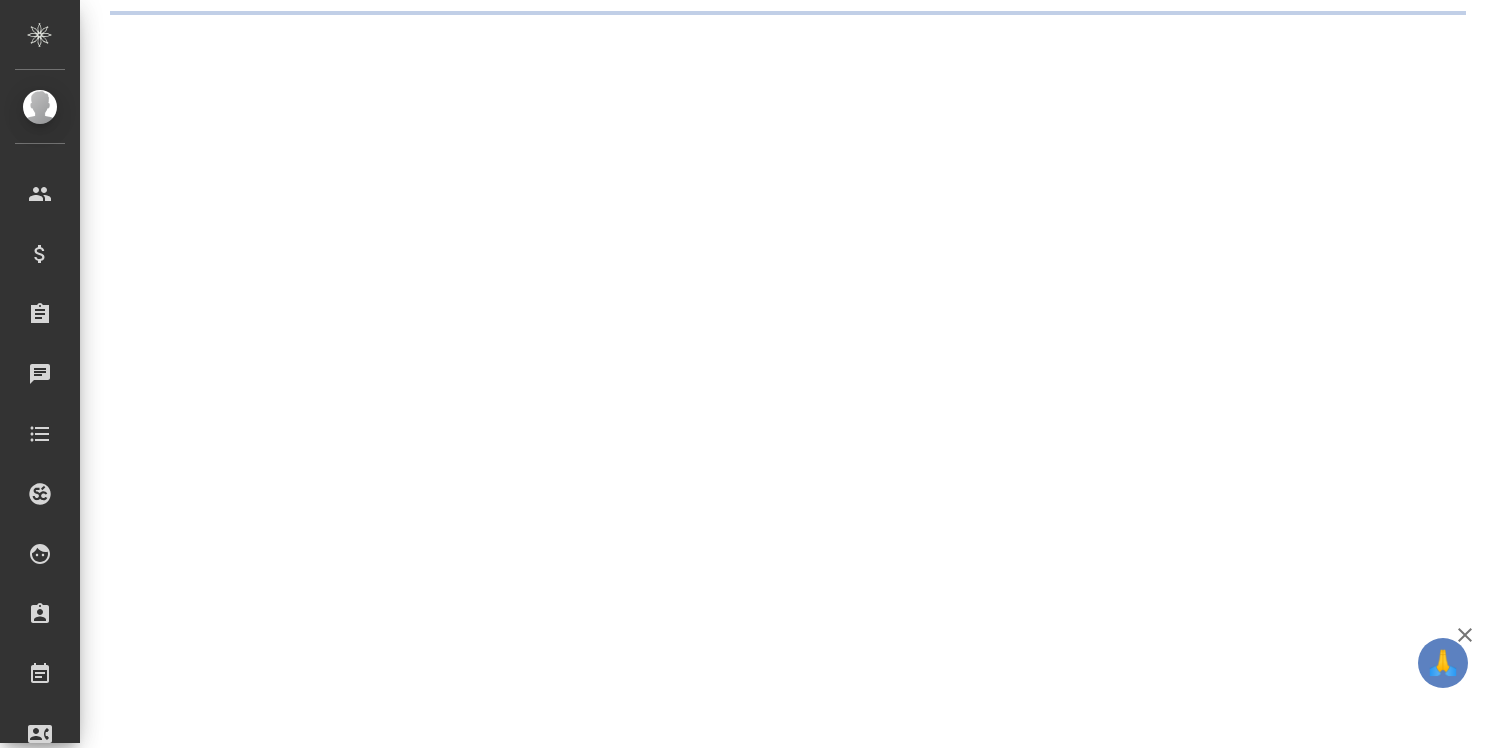 scroll, scrollTop: 0, scrollLeft: 0, axis: both 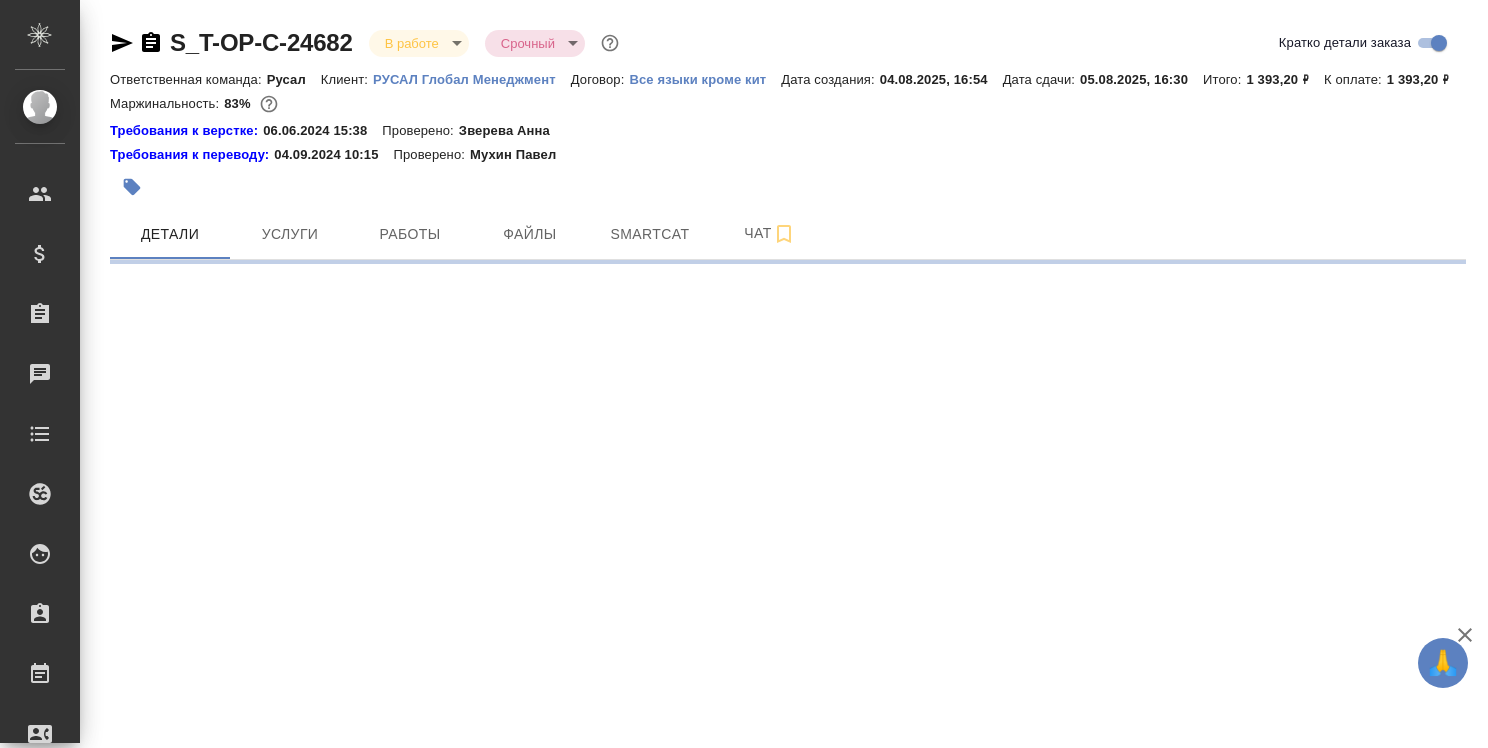 select on "RU" 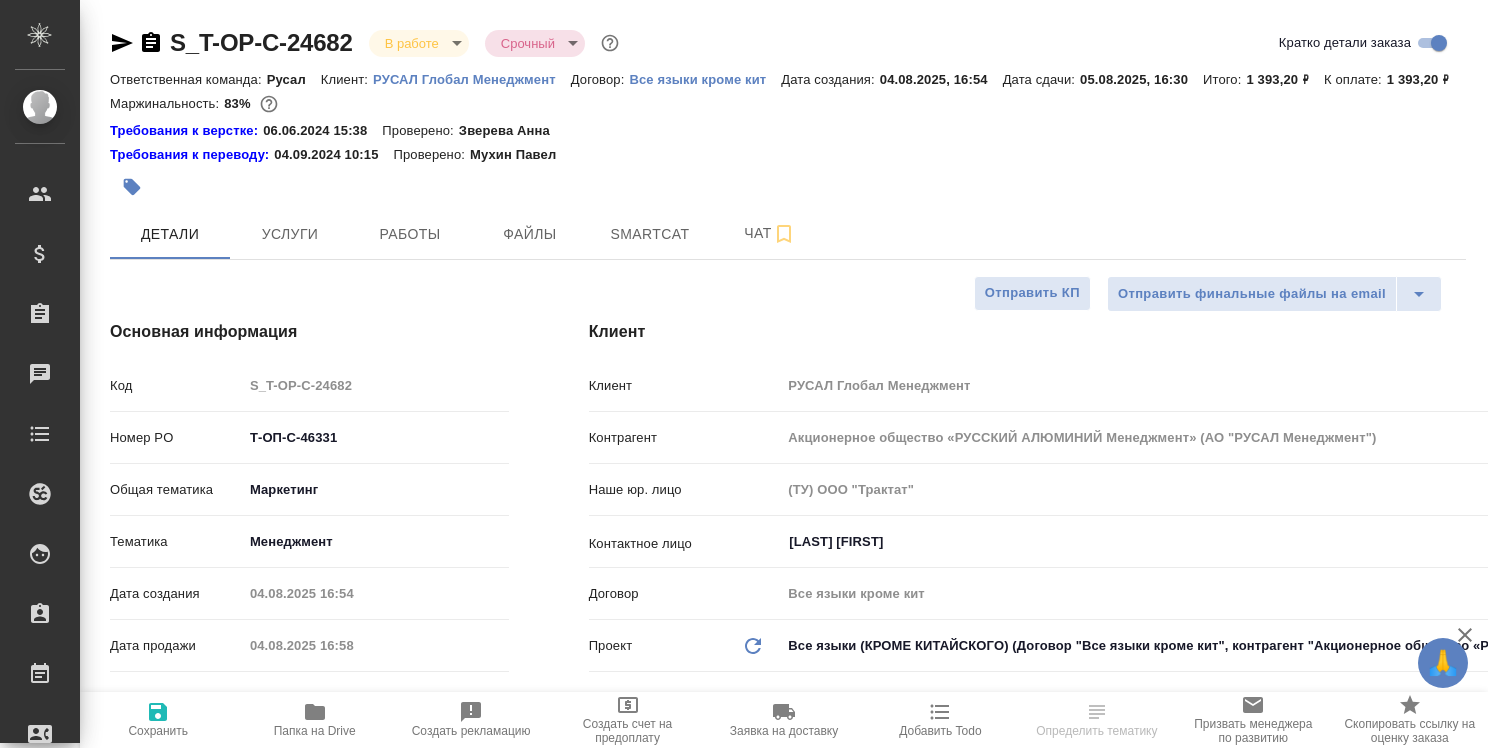 type on "x" 